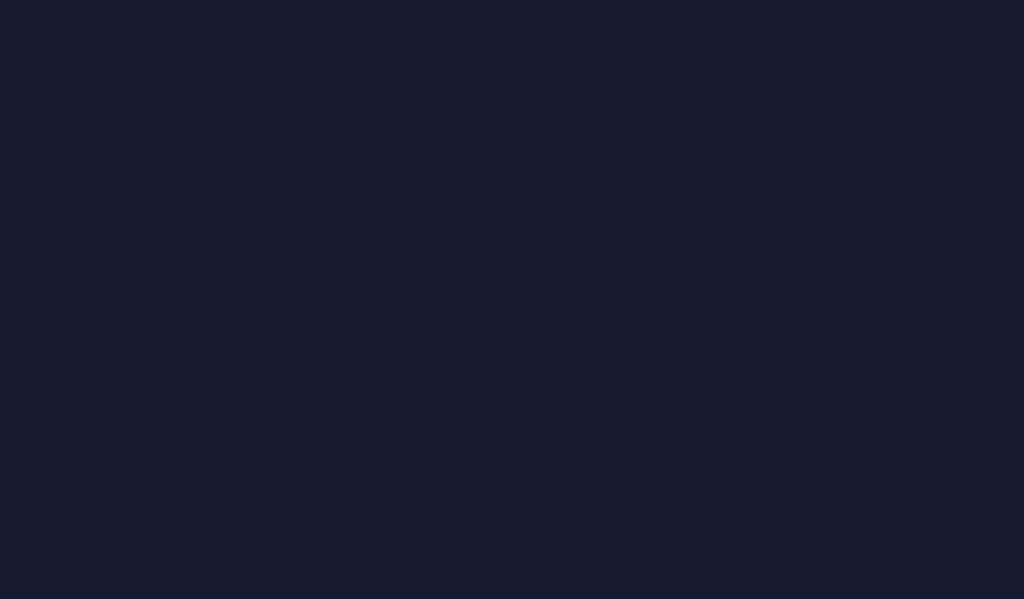 scroll, scrollTop: 0, scrollLeft: 0, axis: both 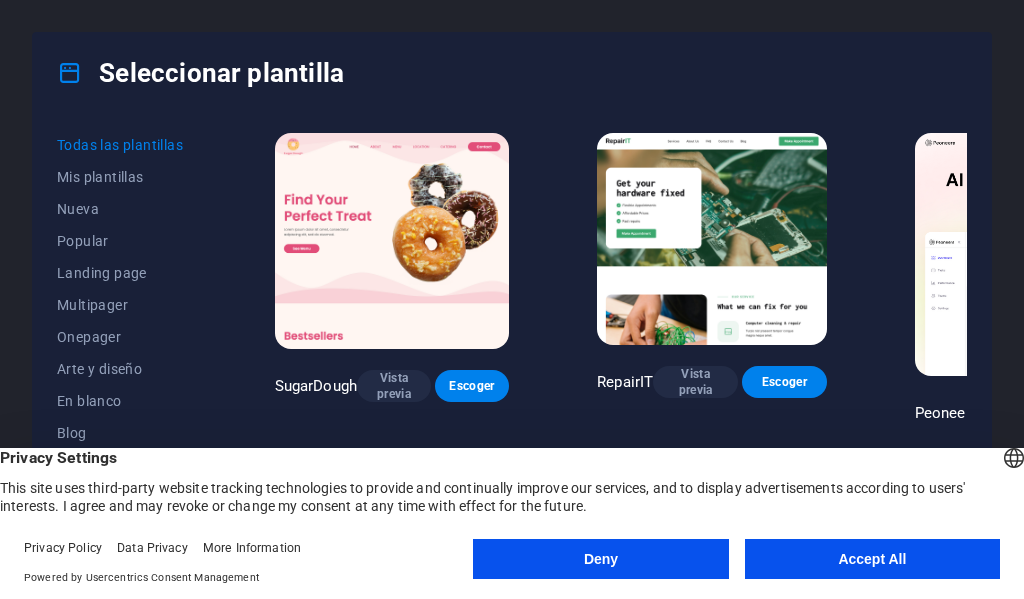 click on "Accept All" at bounding box center (872, 559) 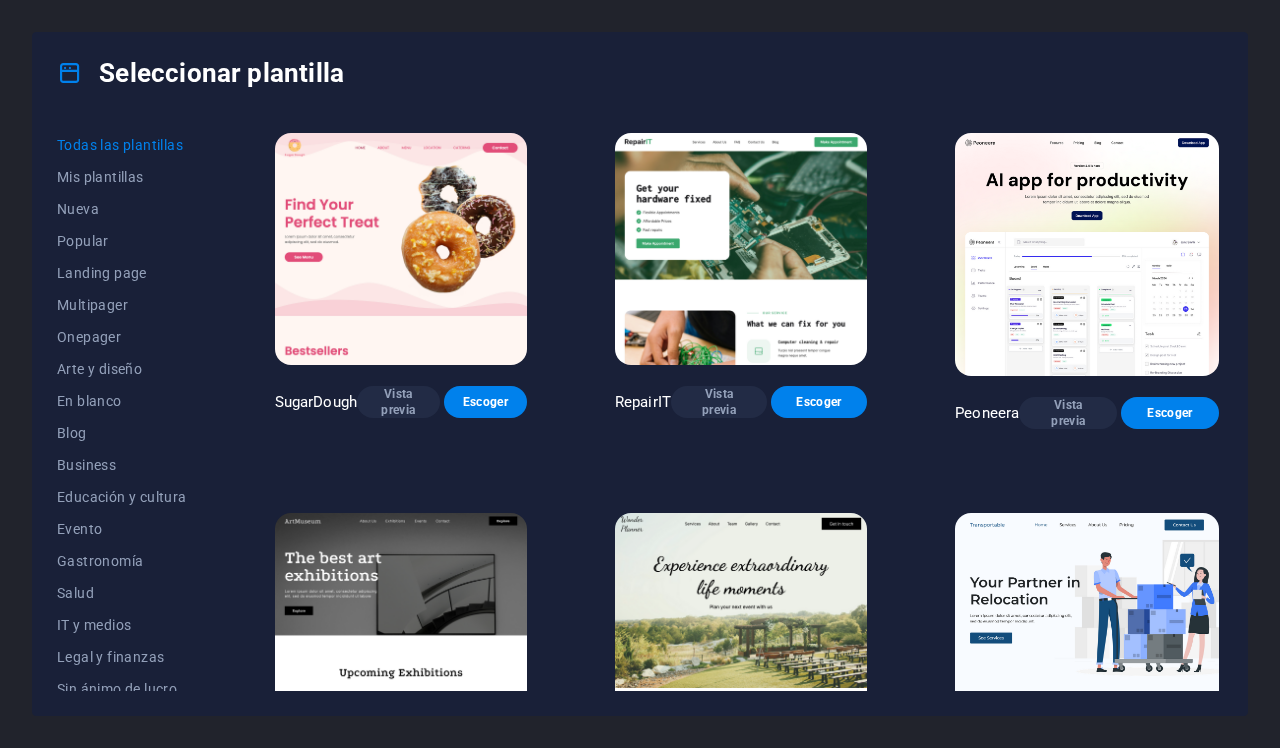 click on "Seleccionar plantilla Todas las plantillas Mis plantillas Nueva Popular Landing page Multipager Onepager Arte y diseño En blanco Blog Business Educación y cultura Evento Gastronomía Salud IT y medios Legal y finanzas Sin ánimo de lucro Resultado Portfolio Servicios Deportes y belleza Comercios Viaje Wireframe SugarDough Vista previa Escoger RepairIT Vista previa Escoger Peoneera Vista previa Escoger Art Museum Vista previa Escoger Wonder Planner Vista previa Escoger Transportable Vista previa Escoger S&L Vista previa Escoger WePaint Vista previa Escoger Eco-Con Vista previa Escoger MeetUp Vista previa Escoger Help & Care Vista previa Escoger Podcaster Vista previa Escoger Academix Vista previa Escoger BIG Barber Shop Vista previa Escoger Health & Food Vista previa Escoger UrbanNest Interiors Vista previa Escoger Green Change Vista previa Escoger The Beauty Temple Vista previa Escoger WeTrain Vista previa Escoger Cleaner Vista previa Escoger Johanna James Vista previa Escoger Delicioso Vista previa Escoger" at bounding box center [640, 374] 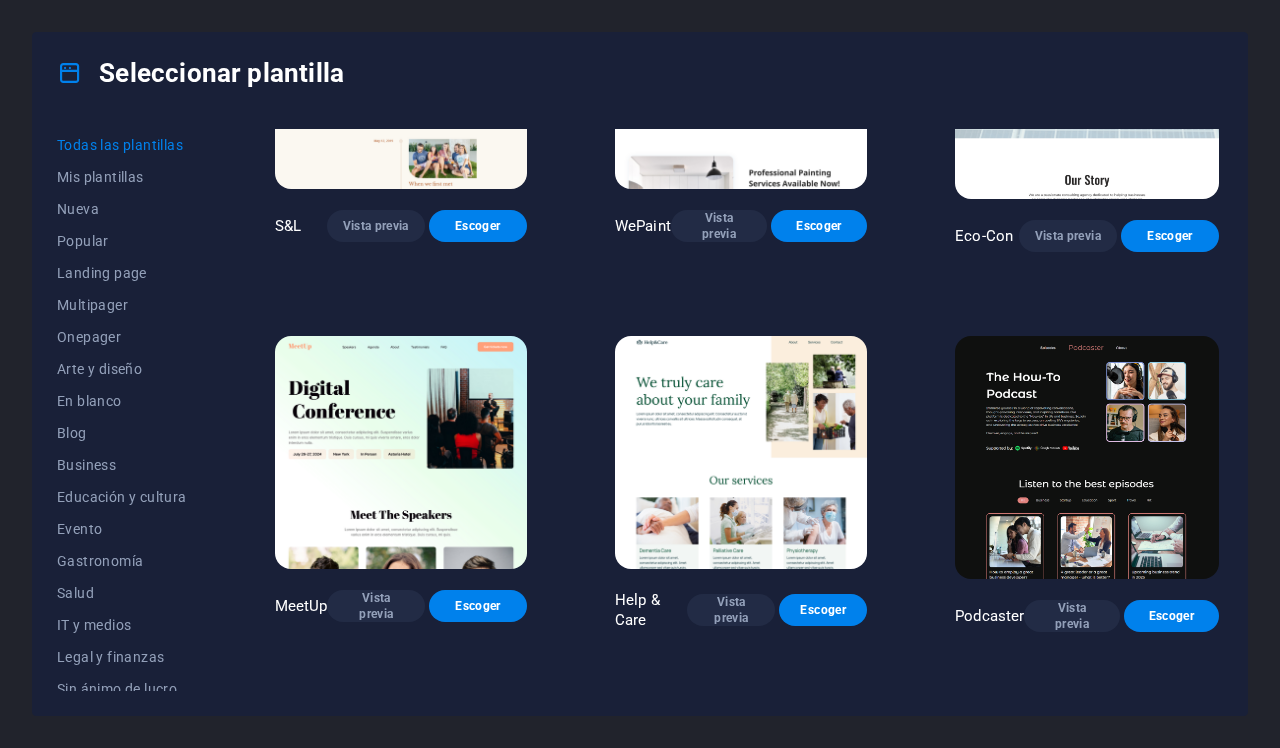 scroll, scrollTop: 1077, scrollLeft: 0, axis: vertical 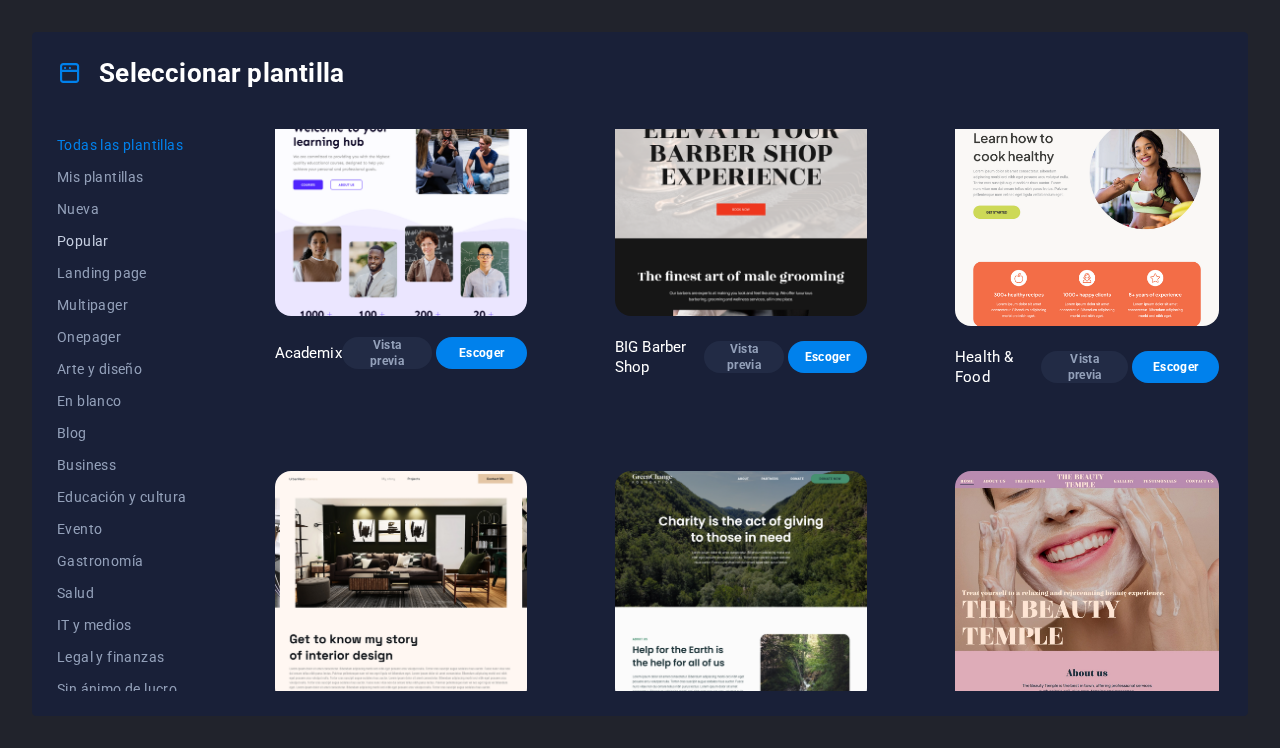 click on "Popular" at bounding box center [122, 241] 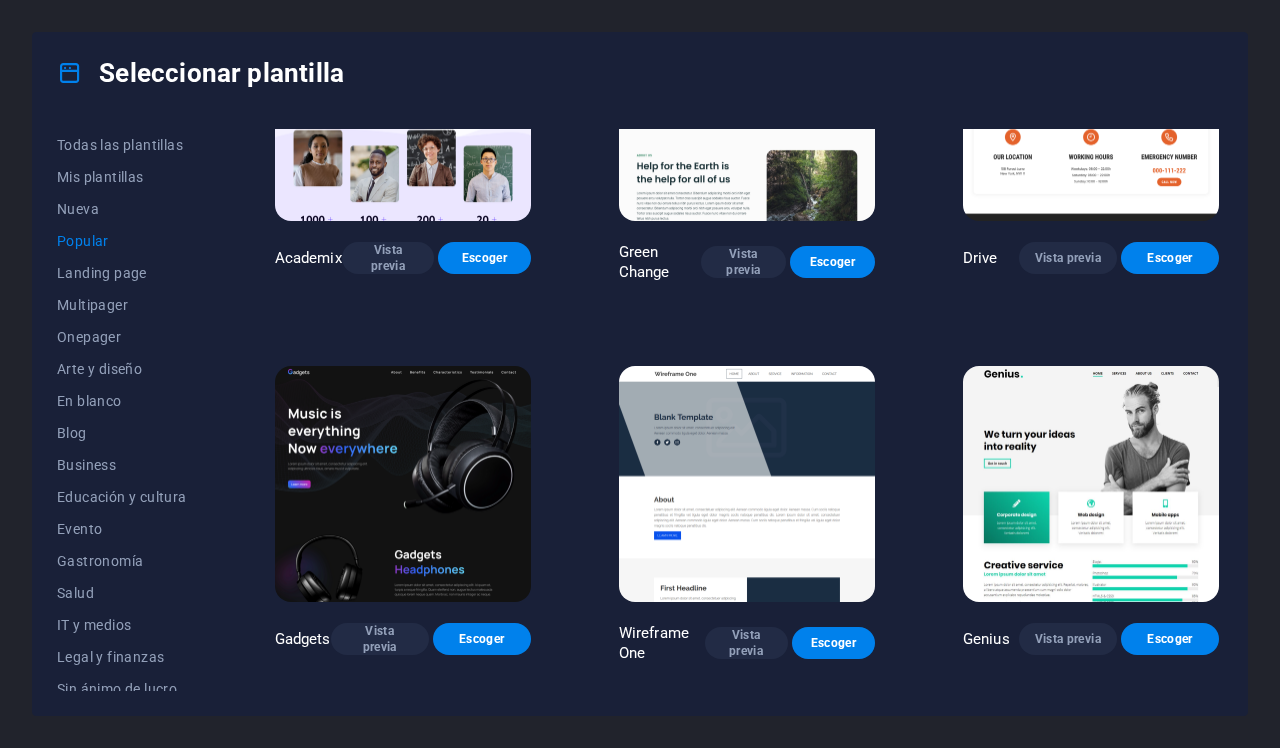 scroll, scrollTop: 957, scrollLeft: 0, axis: vertical 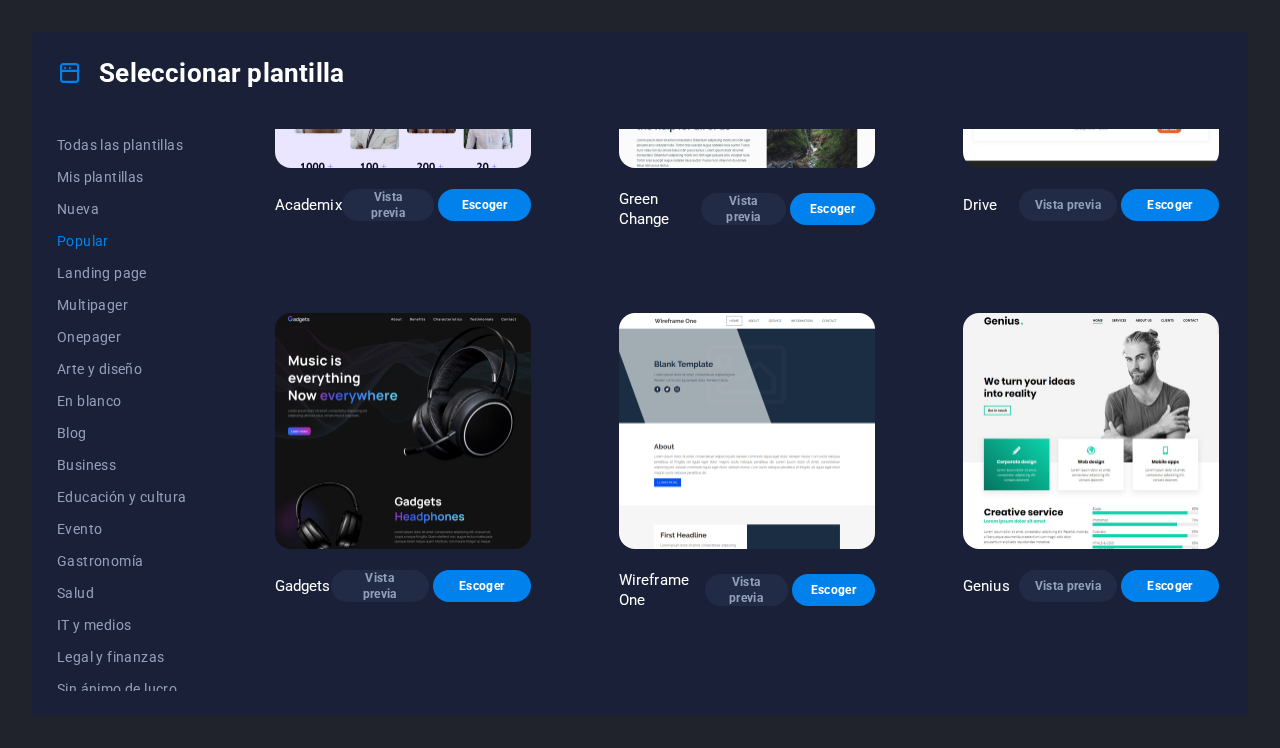 drag, startPoint x: 396, startPoint y: 581, endPoint x: 275, endPoint y: 592, distance: 121.49897 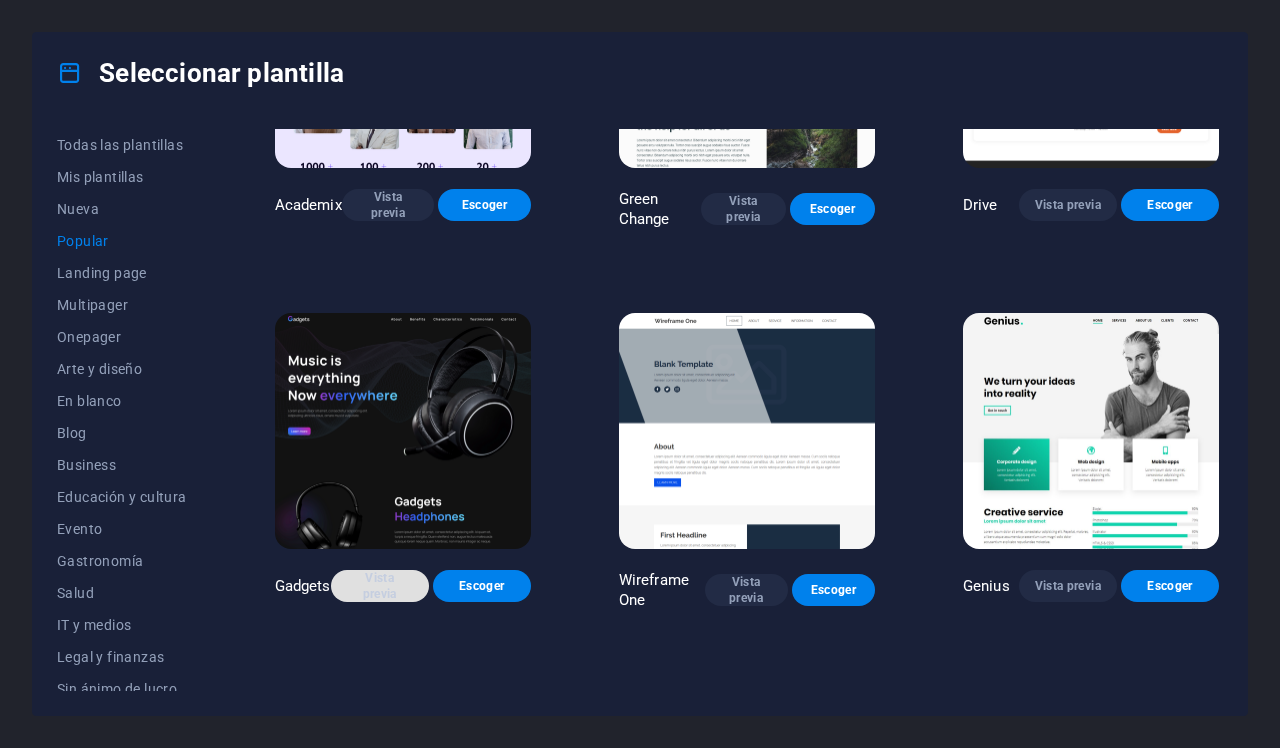 click on "Vista previa" at bounding box center (380, 586) 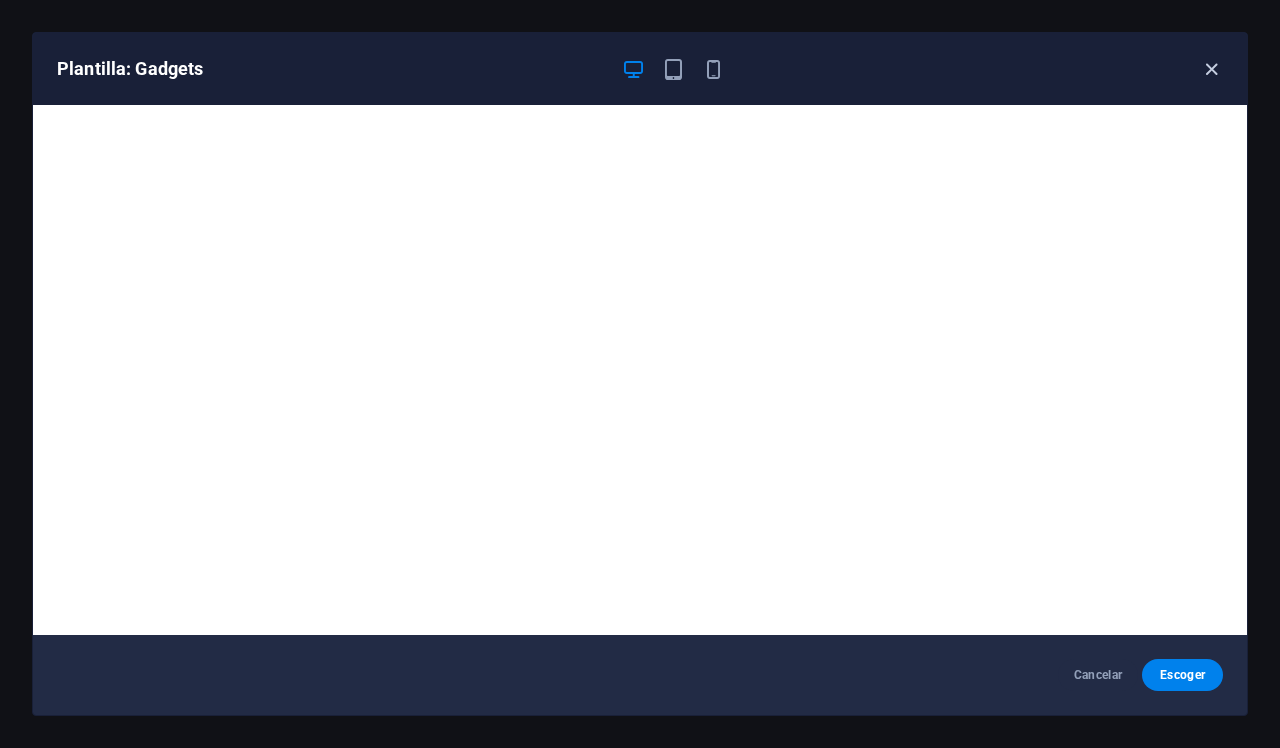 click at bounding box center [1211, 69] 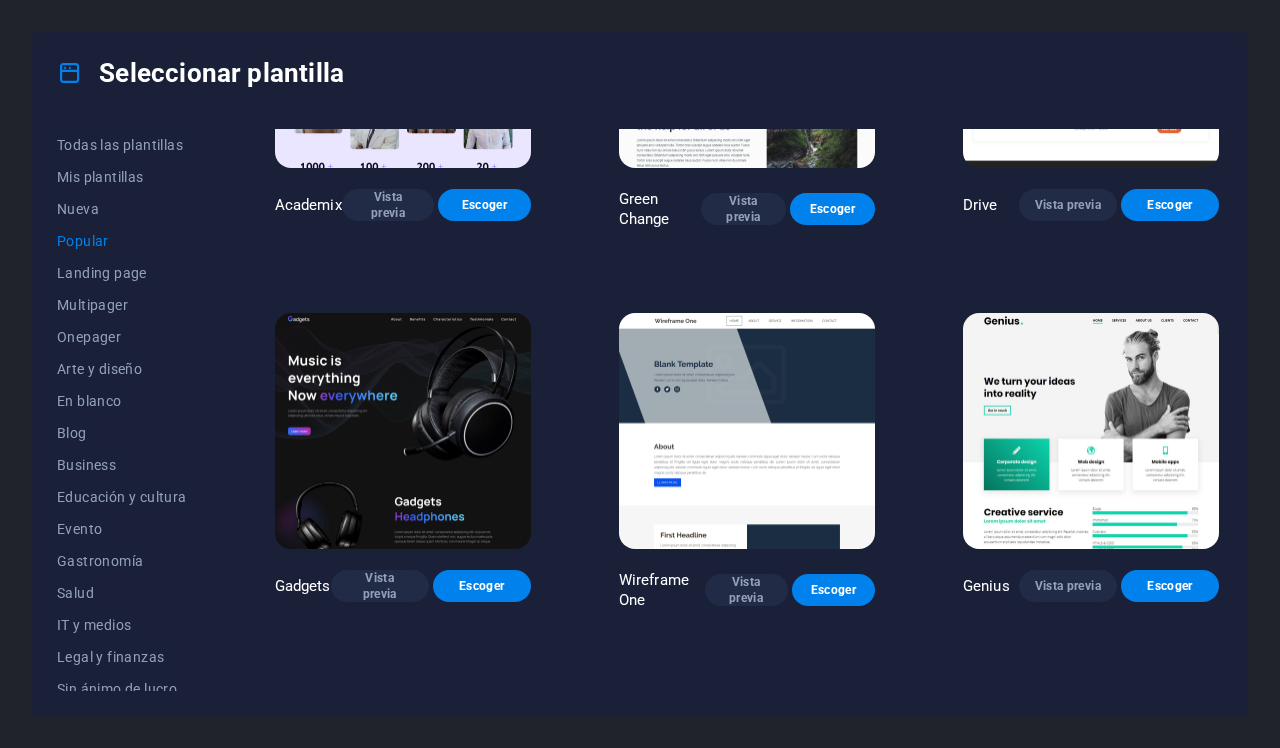 drag, startPoint x: 1217, startPoint y: 432, endPoint x: 1216, endPoint y: 455, distance: 23.021729 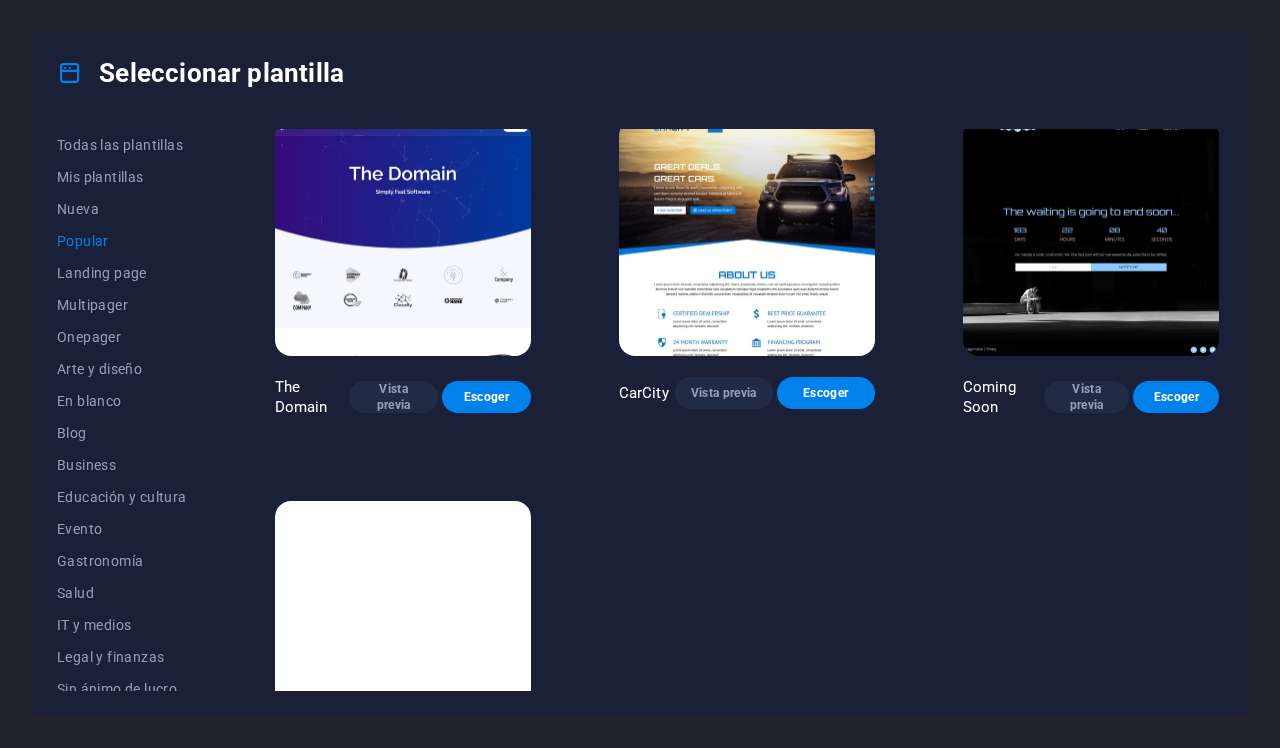 scroll, scrollTop: 1625, scrollLeft: 0, axis: vertical 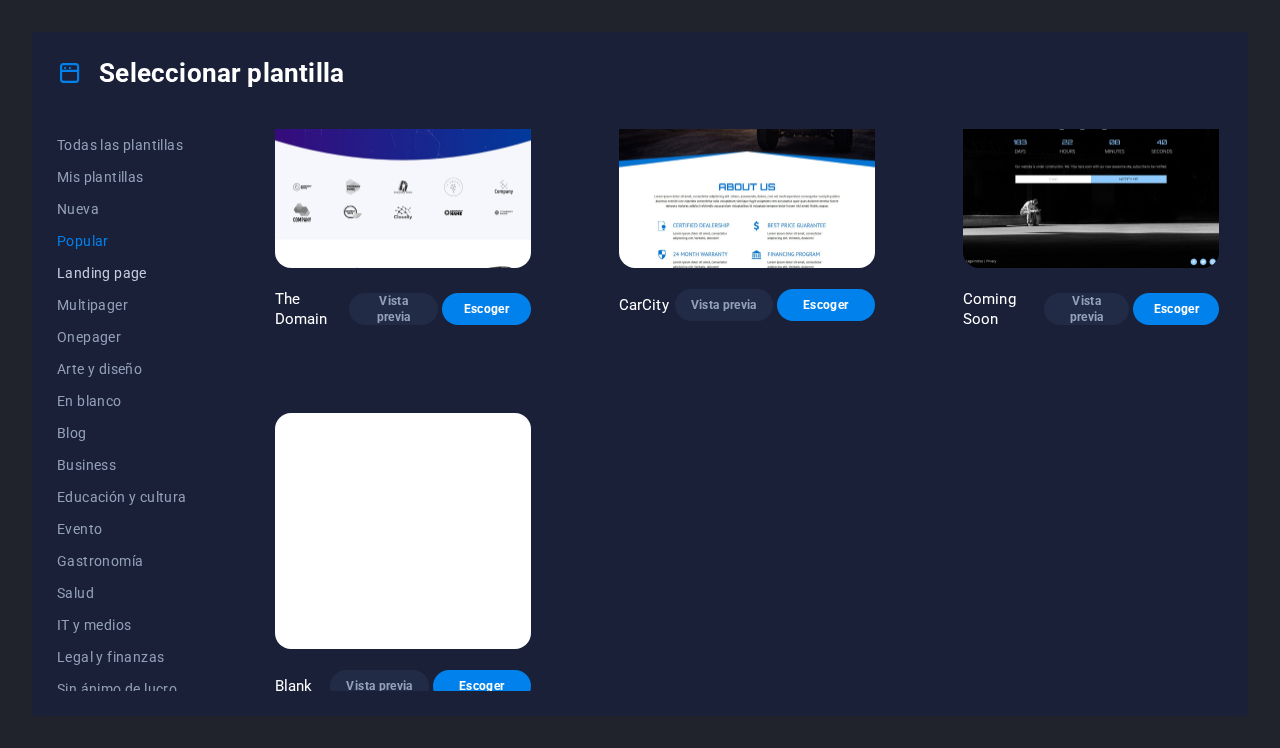 click on "Landing page" at bounding box center (122, 273) 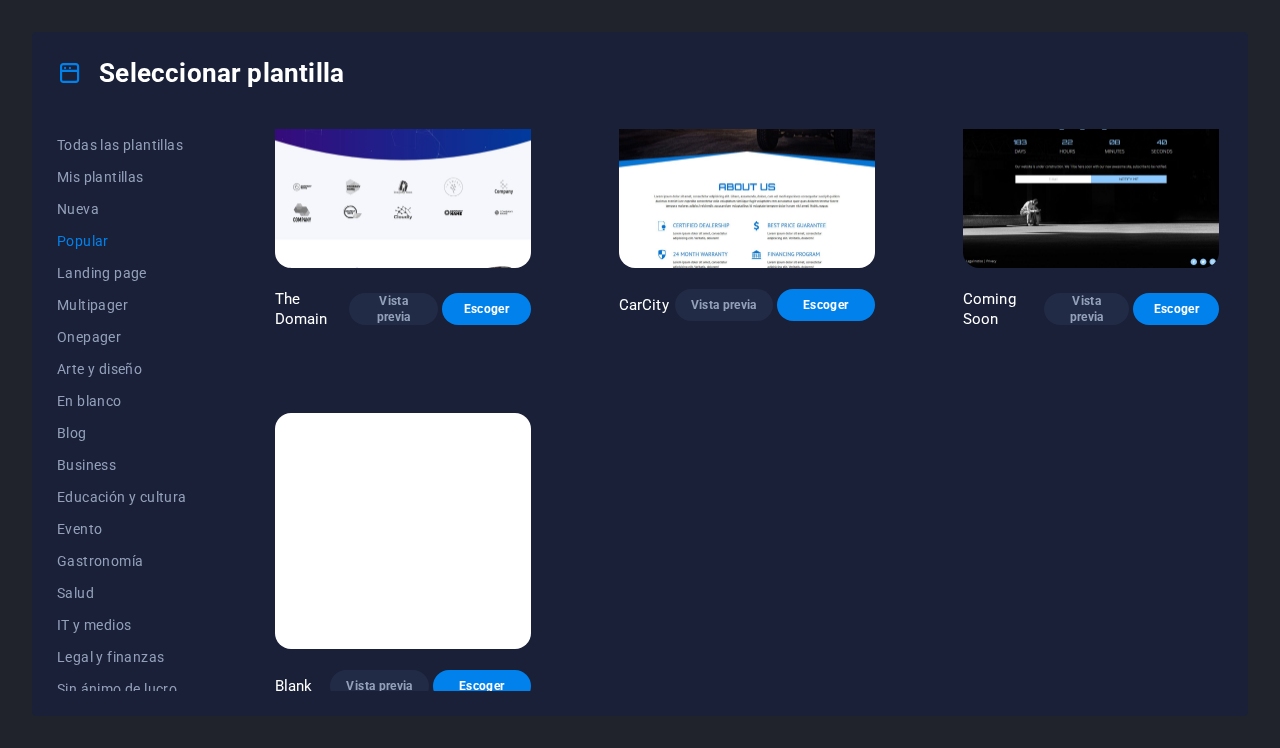 scroll, scrollTop: 2731, scrollLeft: 0, axis: vertical 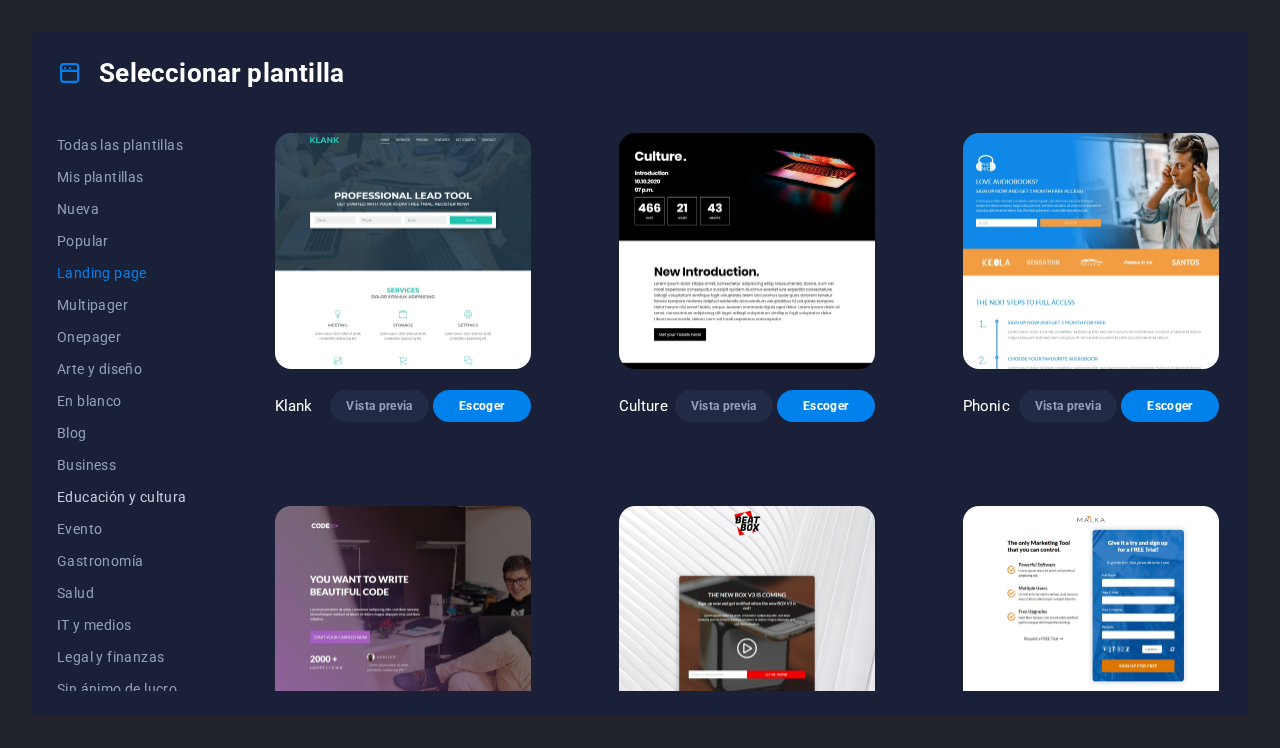 click on "Educación y cultura" at bounding box center (122, 497) 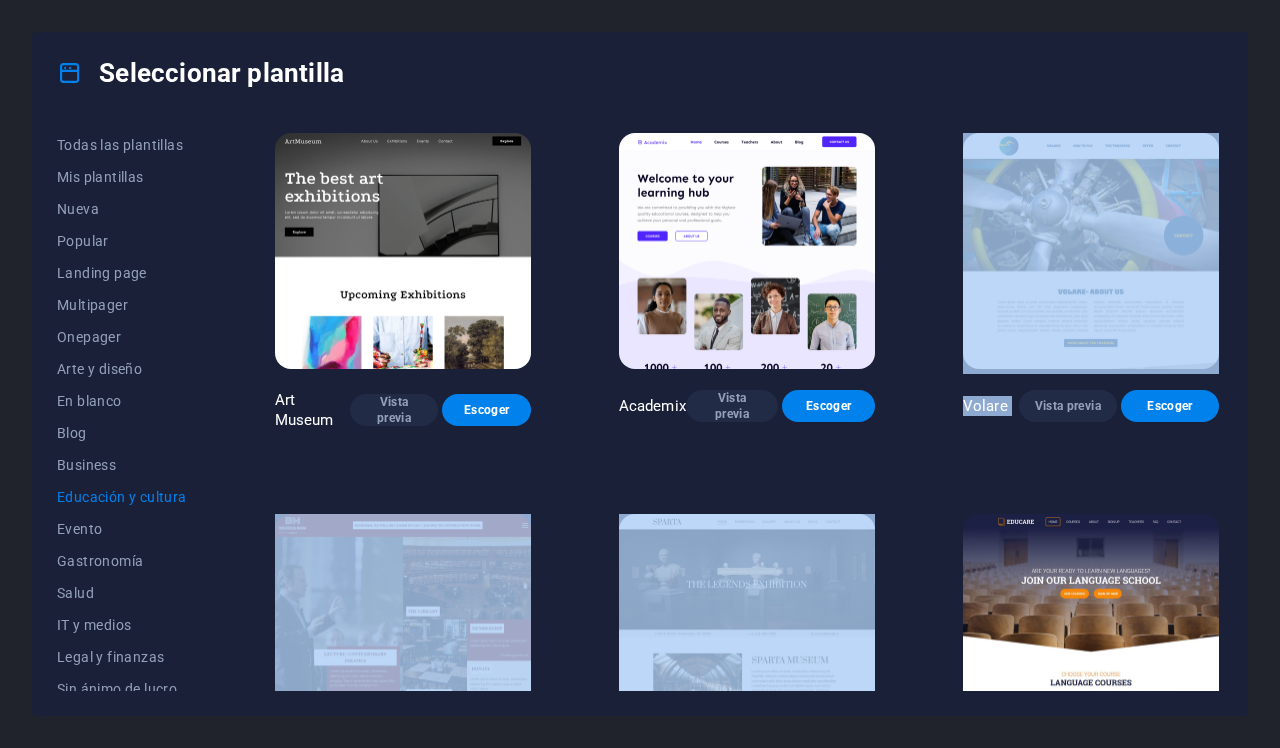 drag, startPoint x: 1218, startPoint y: 291, endPoint x: 1226, endPoint y: 462, distance: 171.18703 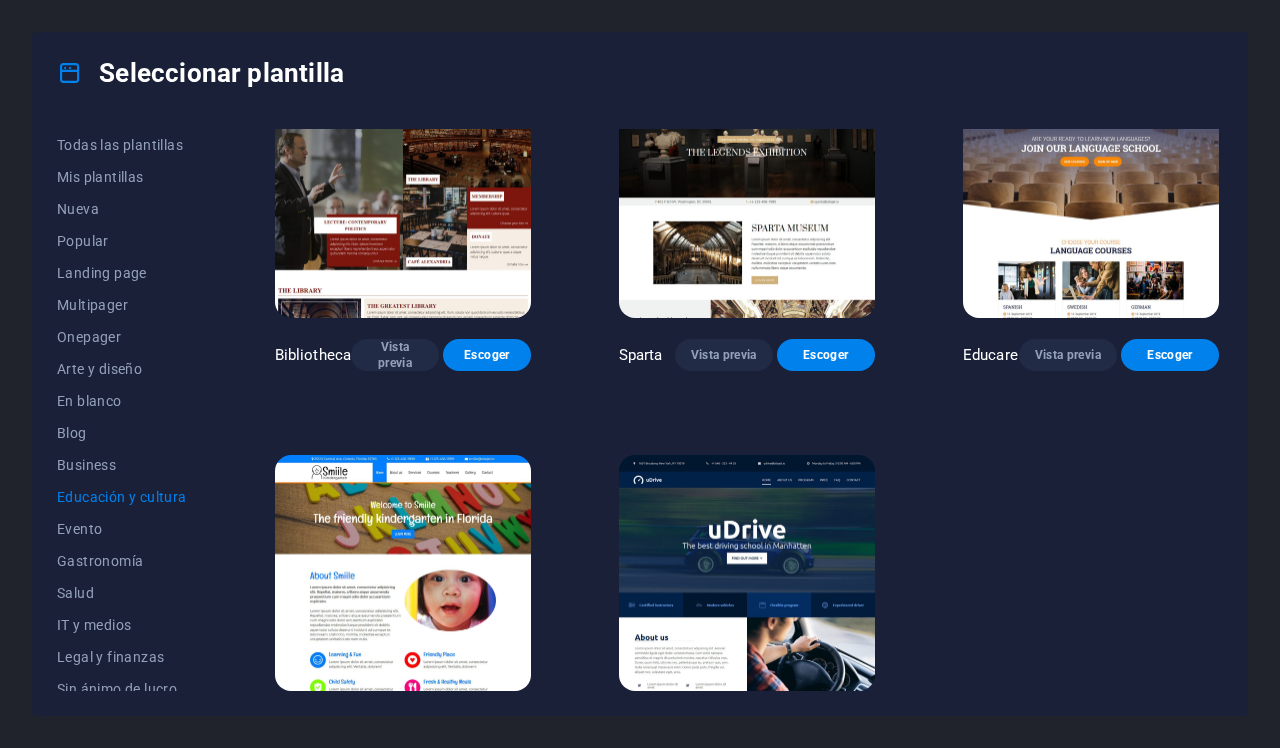 scroll, scrollTop: 478, scrollLeft: 0, axis: vertical 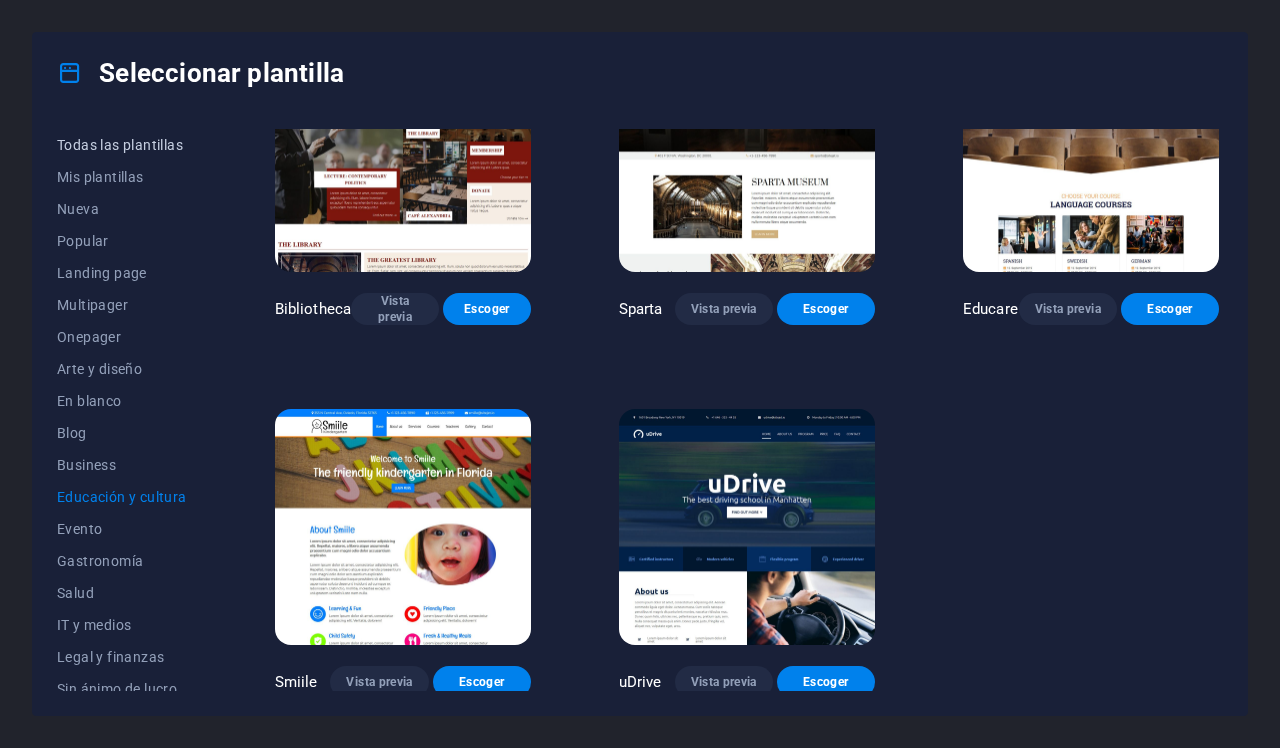 drag, startPoint x: 128, startPoint y: 146, endPoint x: 182, endPoint y: 157, distance: 55.108982 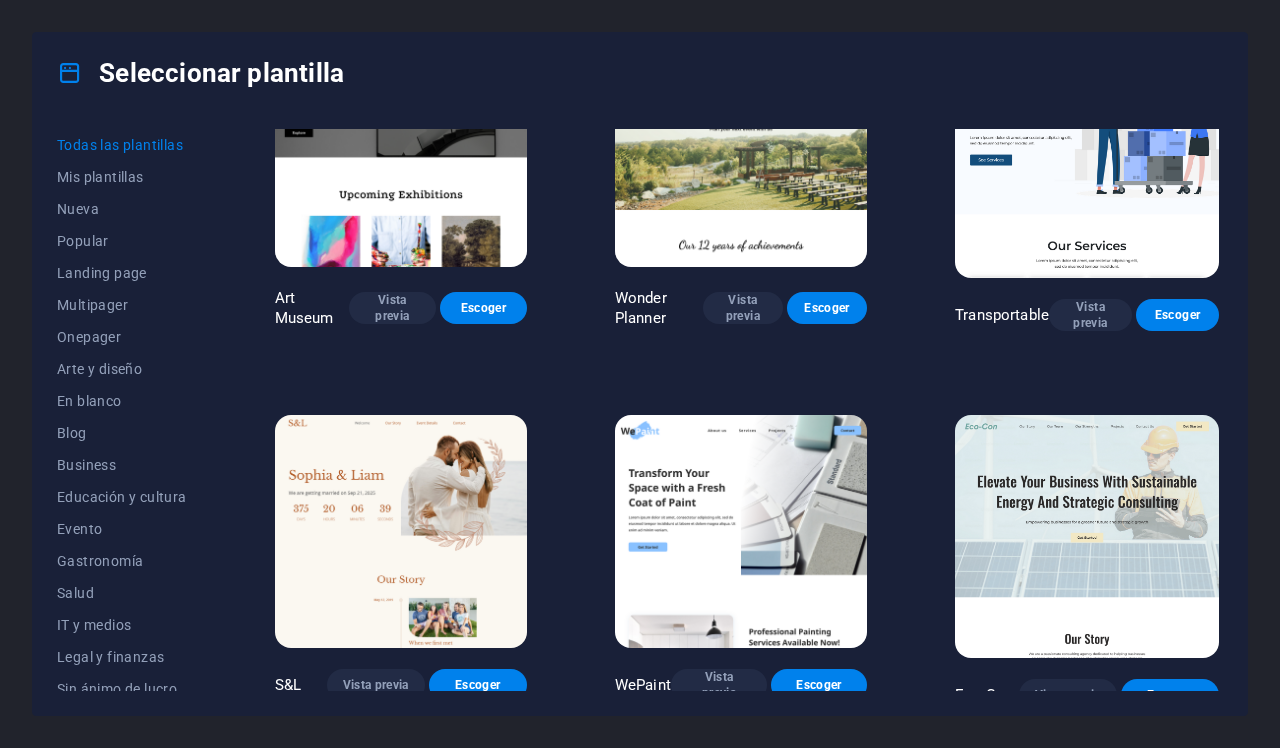 scroll, scrollTop: 9582, scrollLeft: 0, axis: vertical 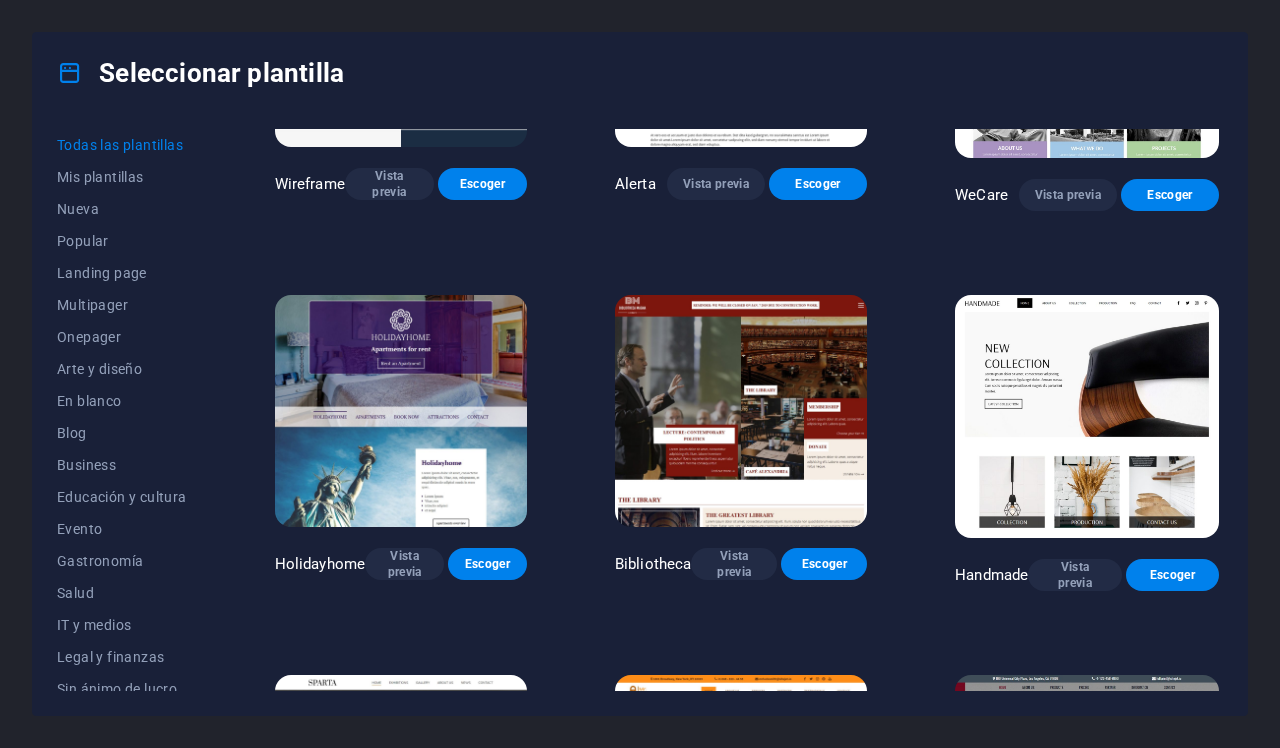drag, startPoint x: 1222, startPoint y: 397, endPoint x: 1188, endPoint y: 392, distance: 34.36568 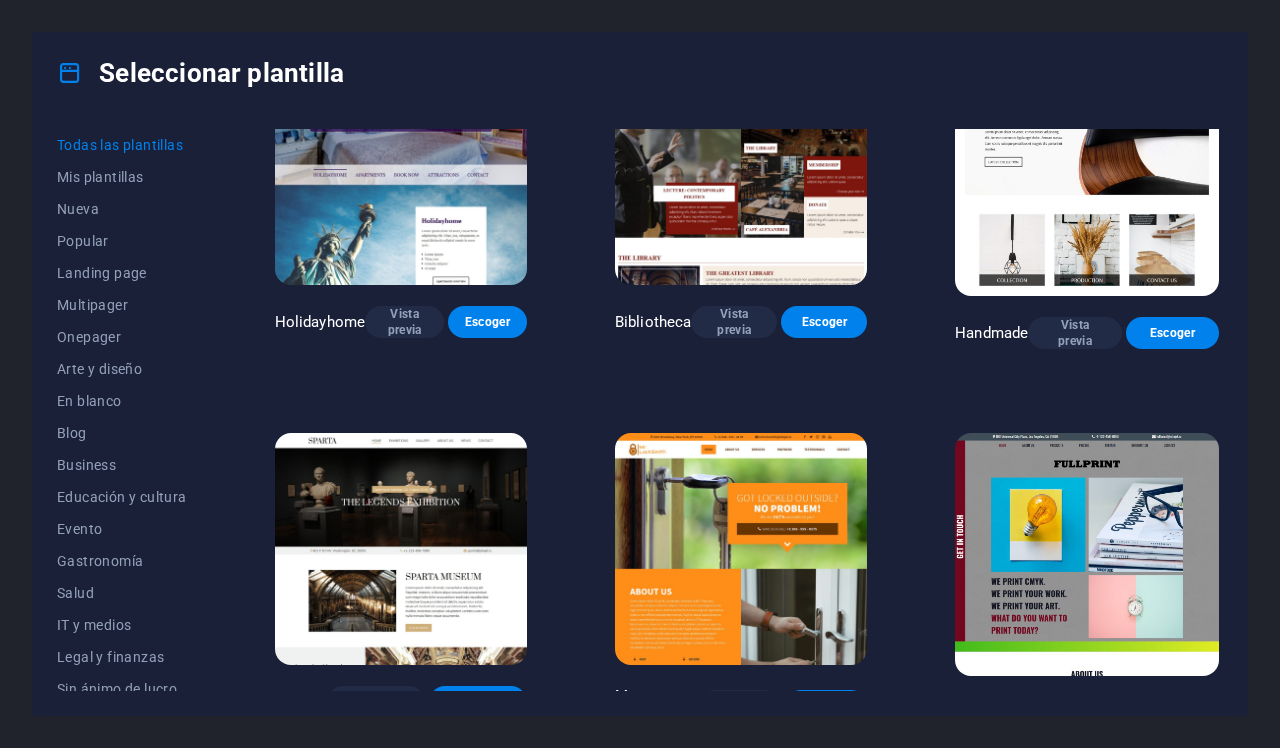 click on "SugarDough Vista previa Escoger RepairIT Vista previa Escoger Peoneera Vista previa Escoger Art Museum Vista previa Escoger Wonder Planner Vista previa Escoger Transportable Vista previa Escoger S&L Vista previa Escoger WePaint Vista previa Escoger Eco-Con Vista previa Escoger MeetUp Vista previa Escoger Help & Care Vista previa Escoger Podcaster Vista previa Escoger Academix Vista previa Escoger BIG Barber Shop Vista previa Escoger Health & Food Vista previa Escoger UrbanNest Interiors Vista previa Escoger Green Change Vista previa Escoger The Beauty Temple Vista previa Escoger WeTrain Vista previa Escoger Cleaner Vista previa Escoger Johanna James Vista previa Escoger Delicioso Vista previa Escoger Dream Garden Vista previa Escoger LumeDeAqua Vista previa Escoger Pets Care Vista previa Escoger SafeSpace Vista previa Escoger Midnight Rain Bar Vista previa Escoger Drive Vista previa Escoger Estator Vista previa Escoger Health Group Vista previa Escoger MakeIt Agency Vista previa Escoger Wanderlust Escoger One" at bounding box center [747, 541] 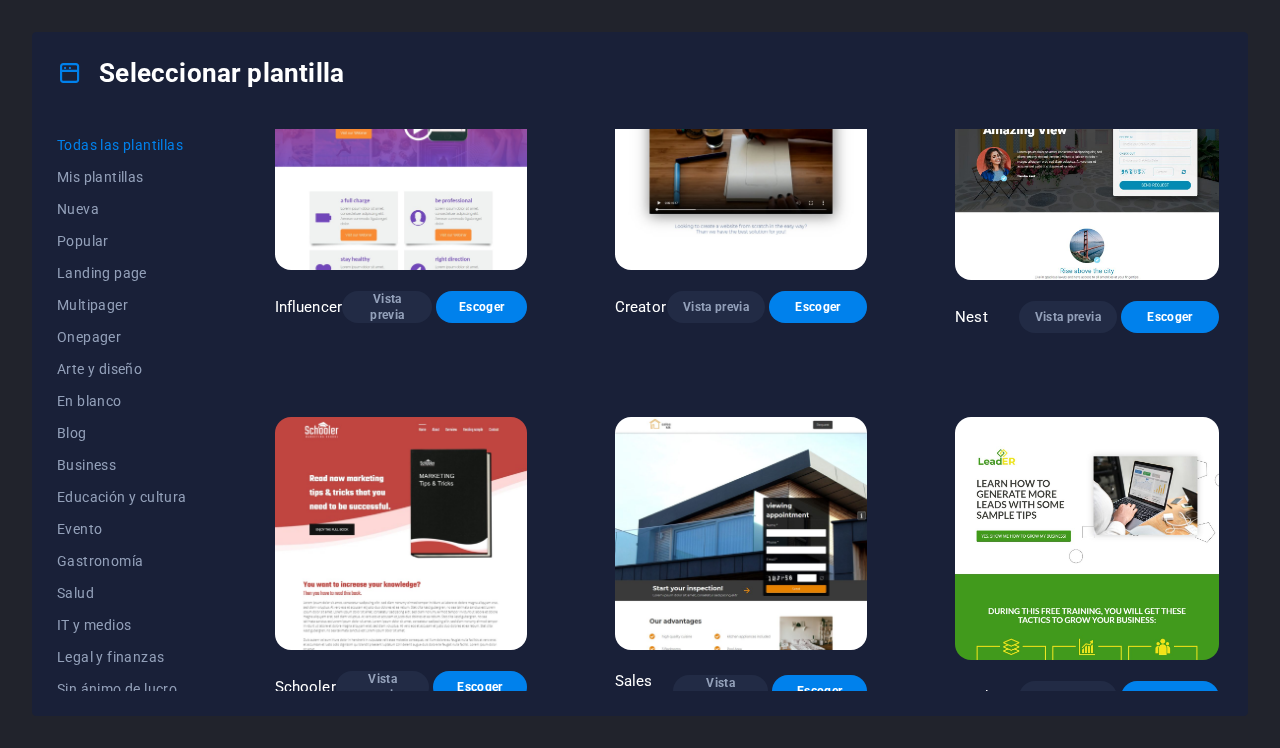 scroll, scrollTop: 20382, scrollLeft: 0, axis: vertical 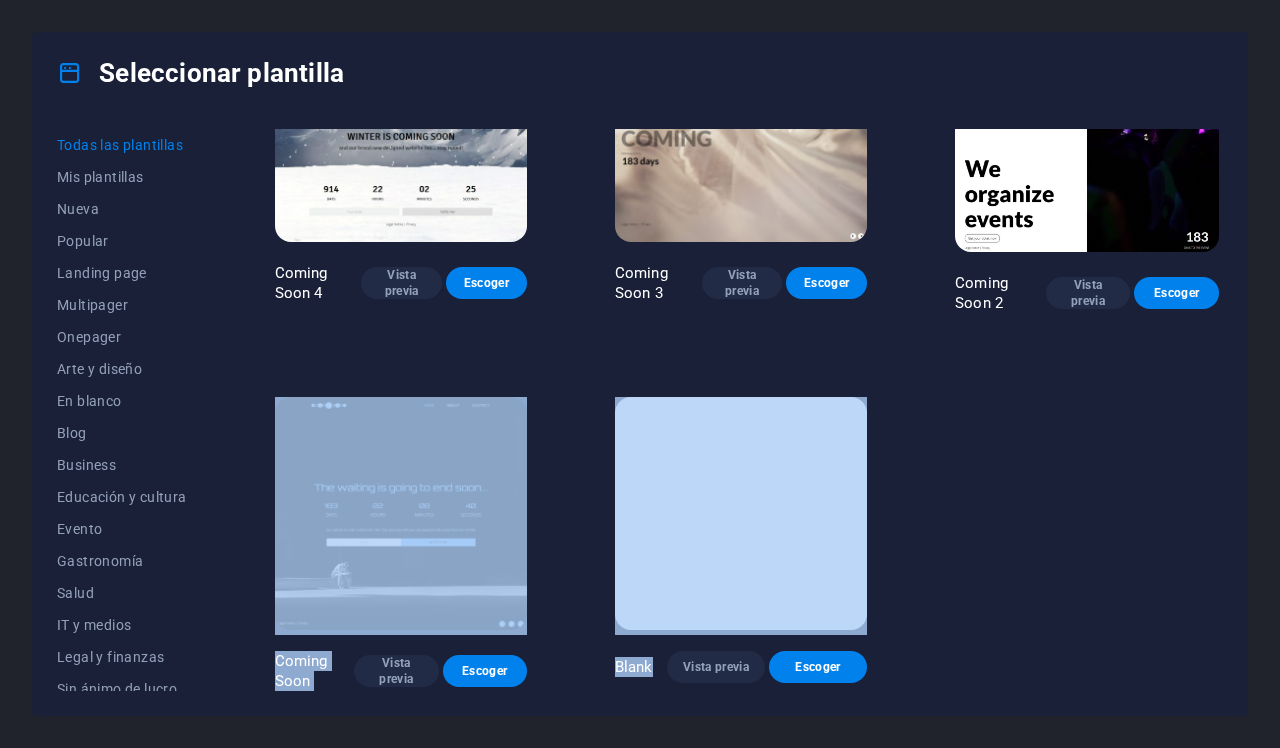 drag, startPoint x: 1222, startPoint y: 676, endPoint x: 1125, endPoint y: 546, distance: 162.2005 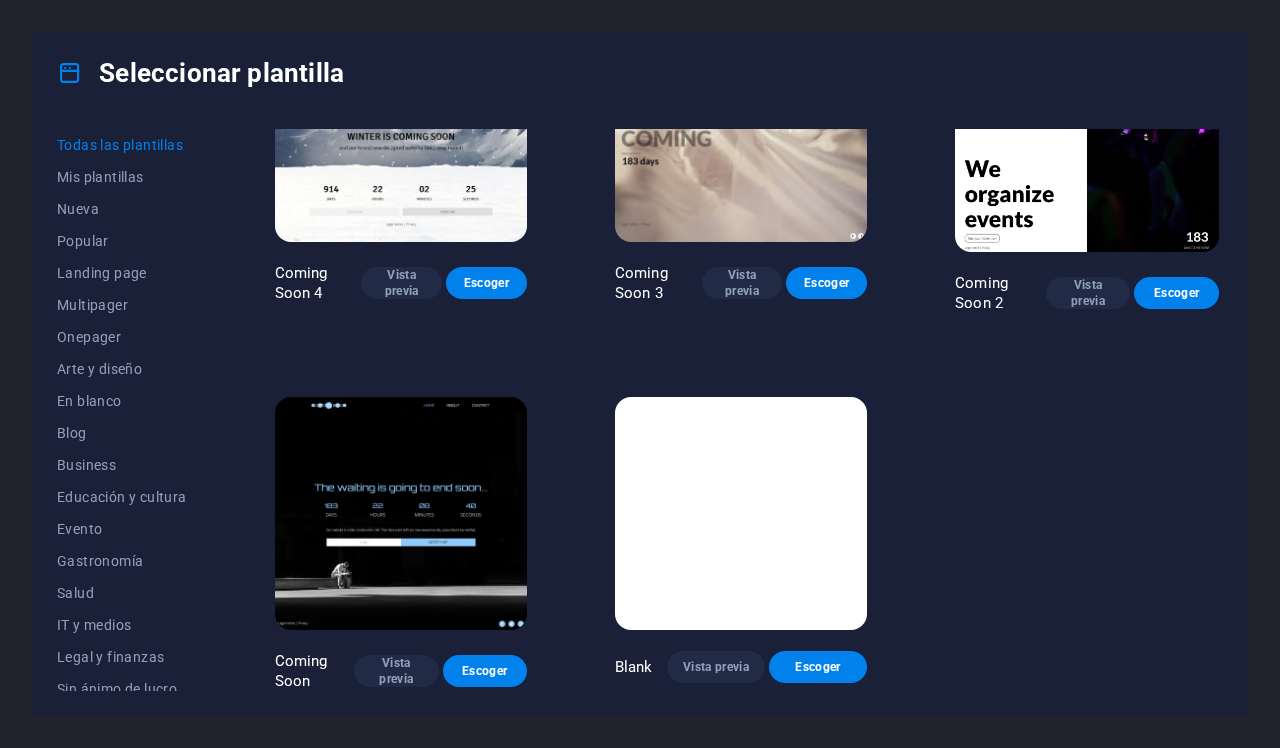 drag, startPoint x: 1118, startPoint y: 542, endPoint x: 1180, endPoint y: 635, distance: 111.77209 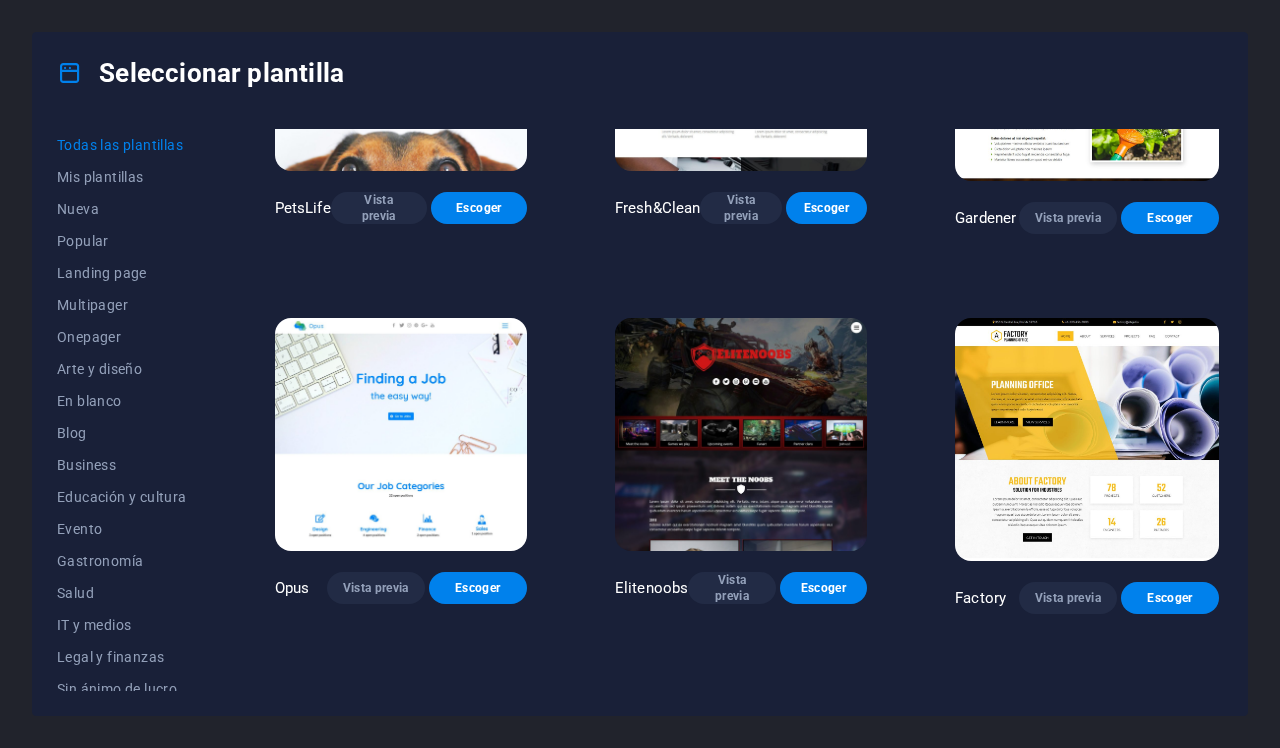 scroll, scrollTop: 13166, scrollLeft: 0, axis: vertical 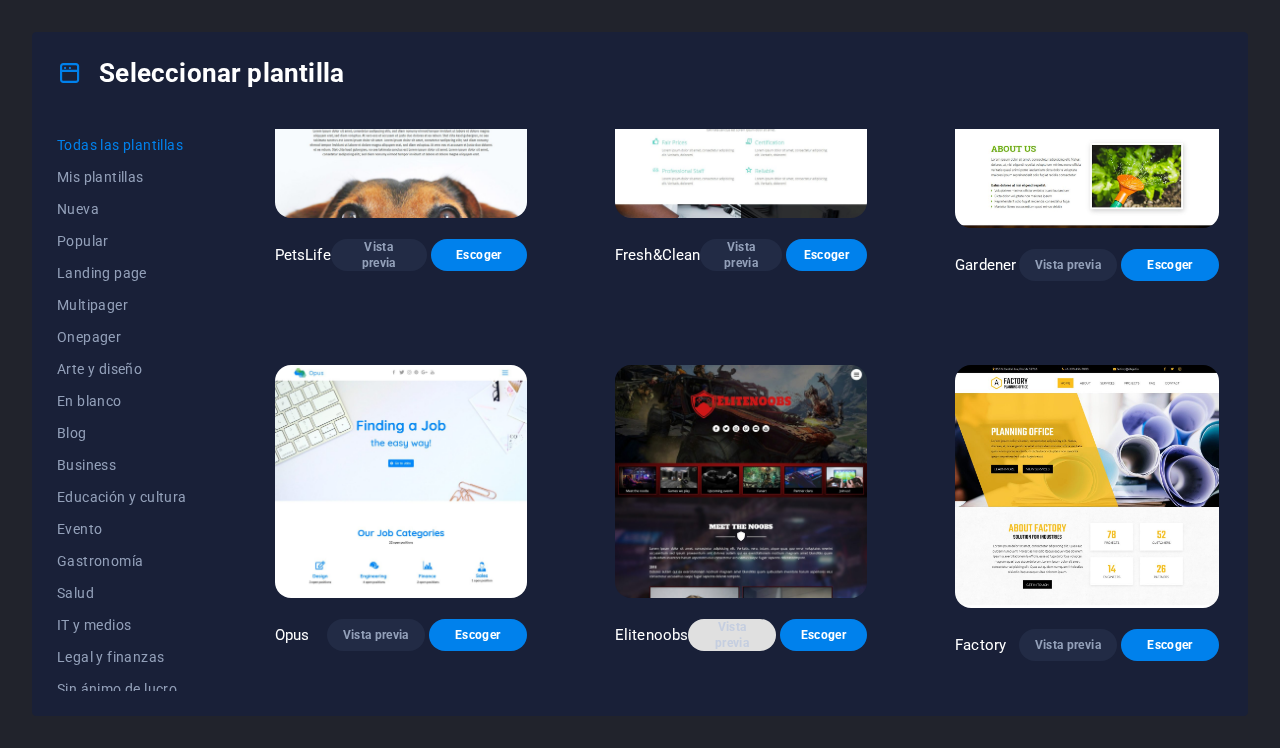 click on "Vista previa" at bounding box center (731, 635) 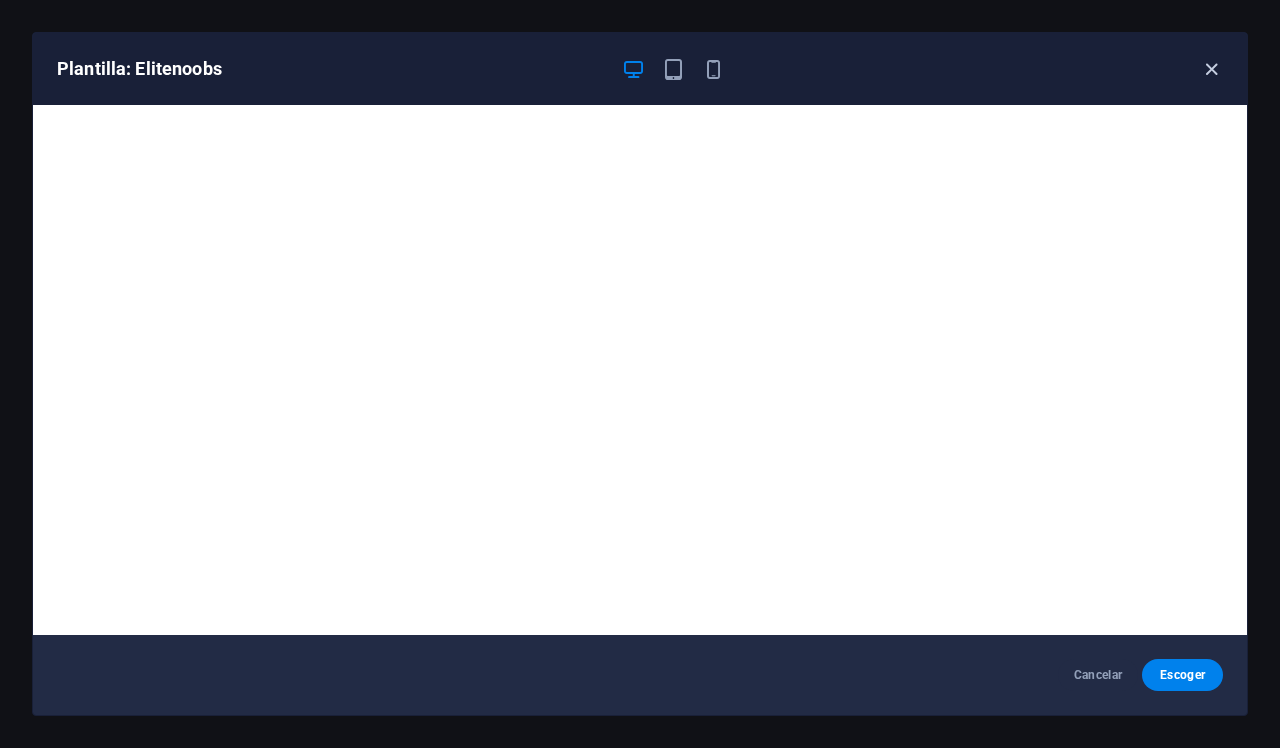 click at bounding box center [1211, 69] 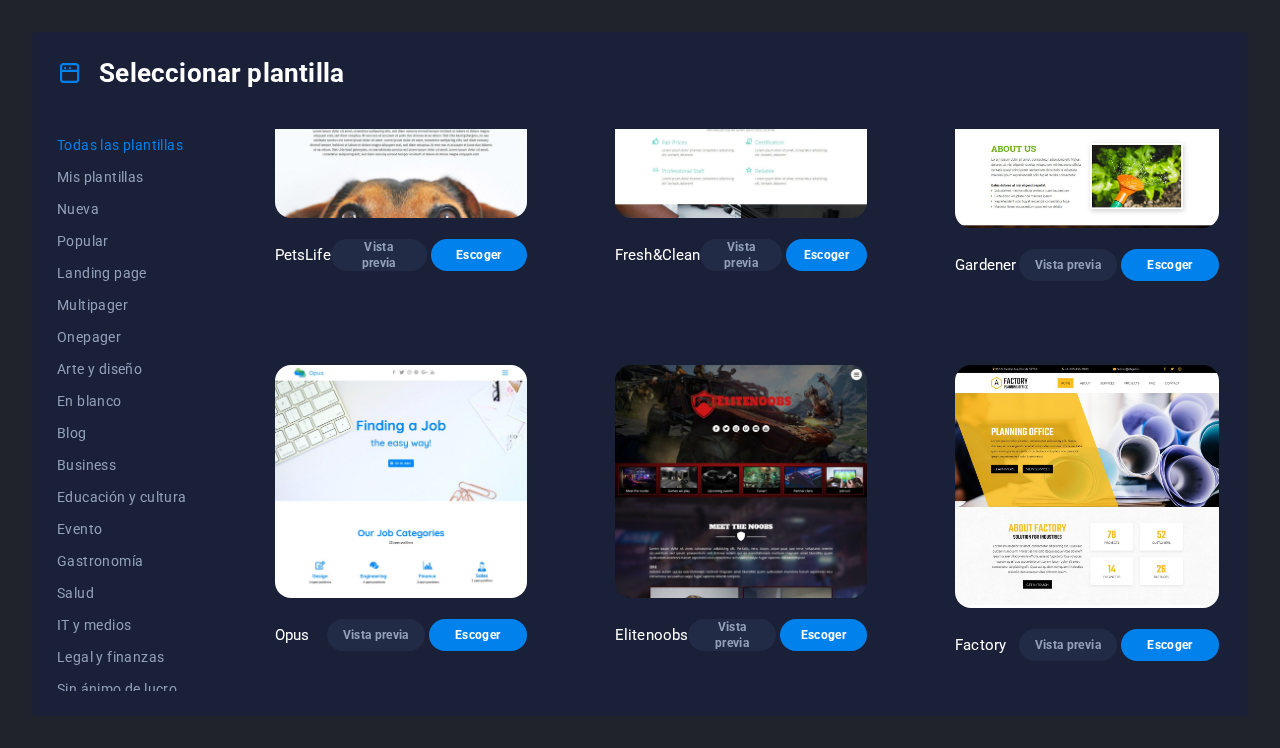 drag, startPoint x: 1238, startPoint y: 405, endPoint x: 1233, endPoint y: 396, distance: 10.29563 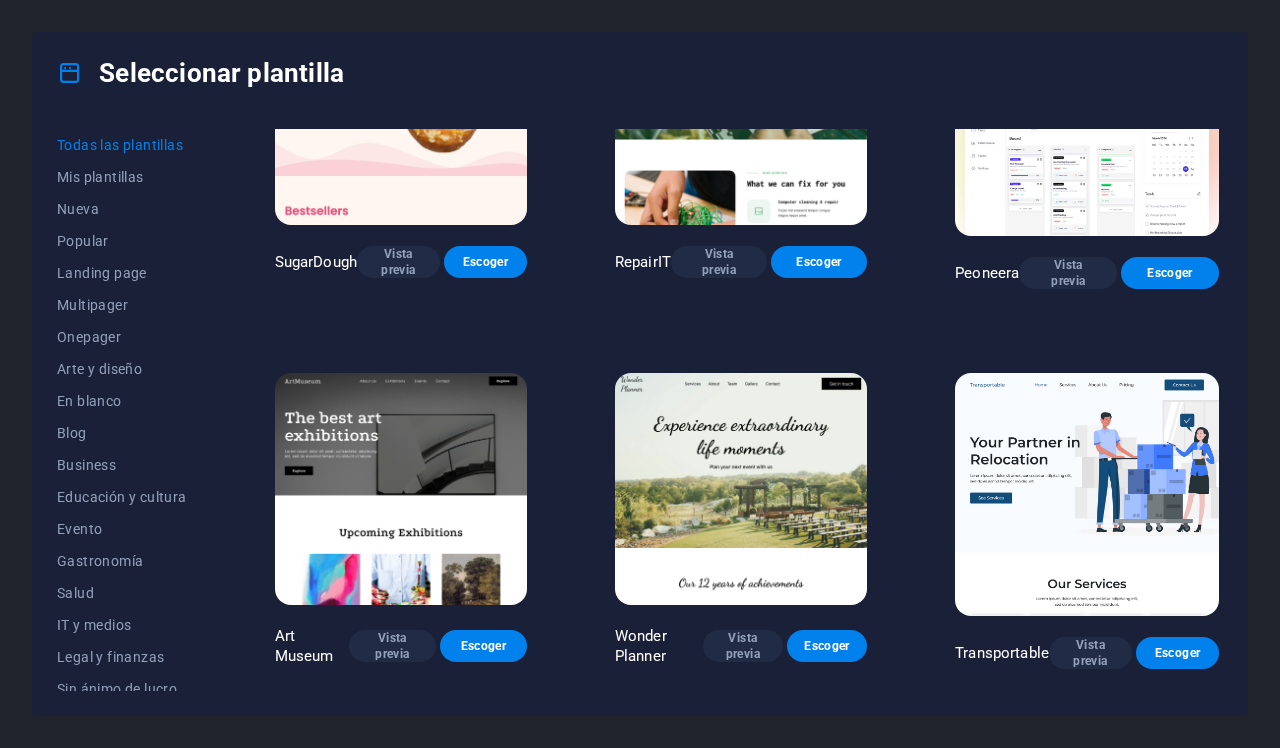 scroll, scrollTop: 0, scrollLeft: 0, axis: both 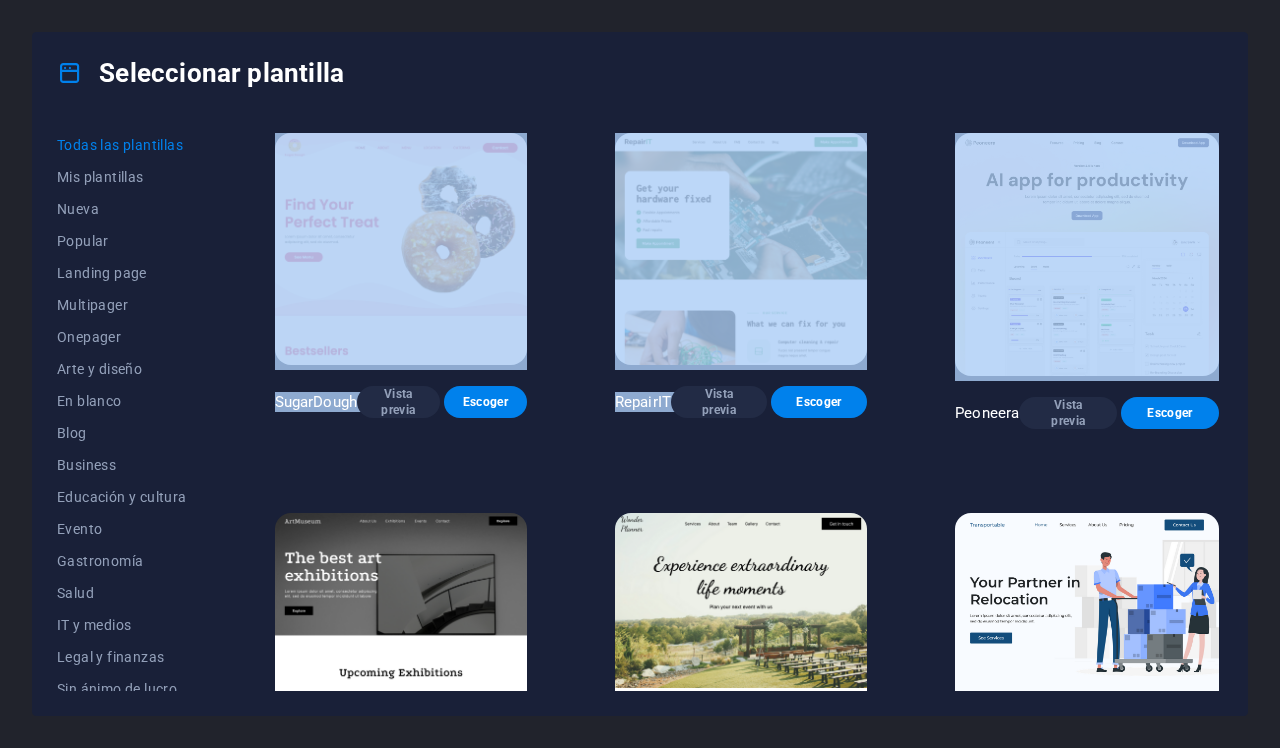 drag, startPoint x: 1223, startPoint y: 137, endPoint x: 1087, endPoint y: 7, distance: 188.13824 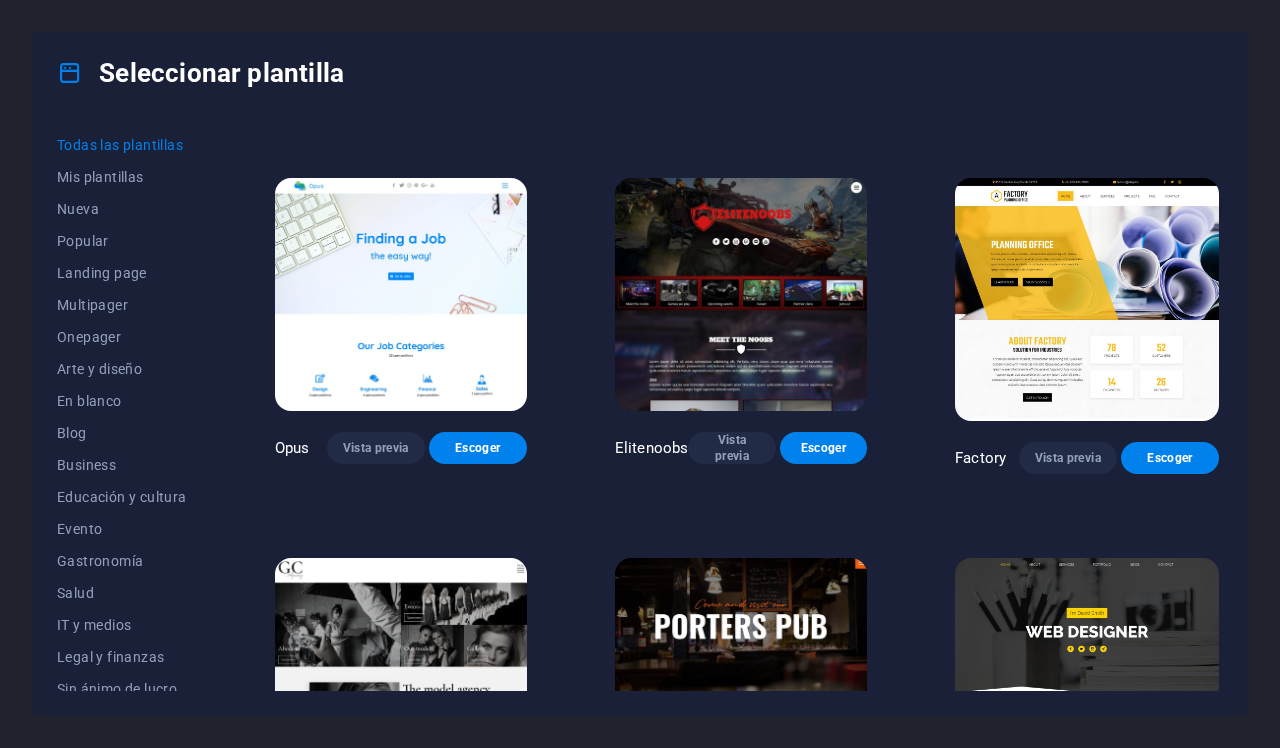 scroll, scrollTop: 13261, scrollLeft: 0, axis: vertical 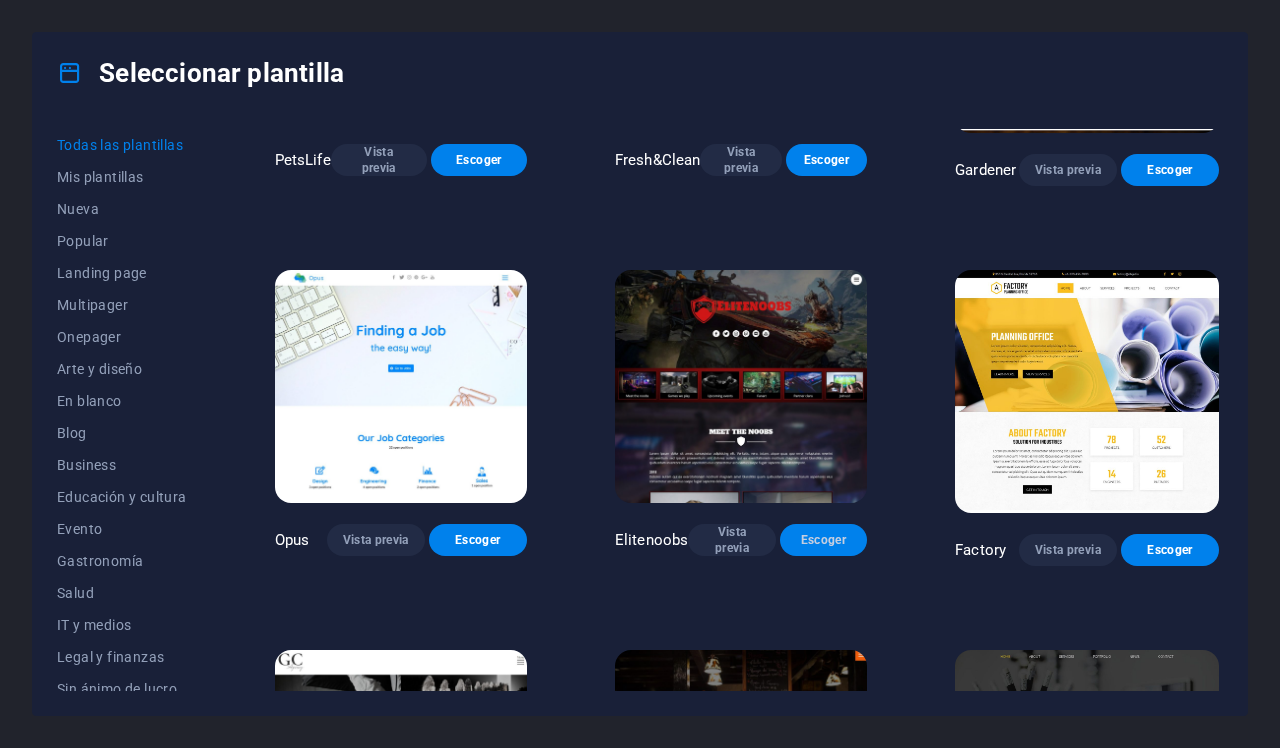 click on "Escoger" at bounding box center [823, 540] 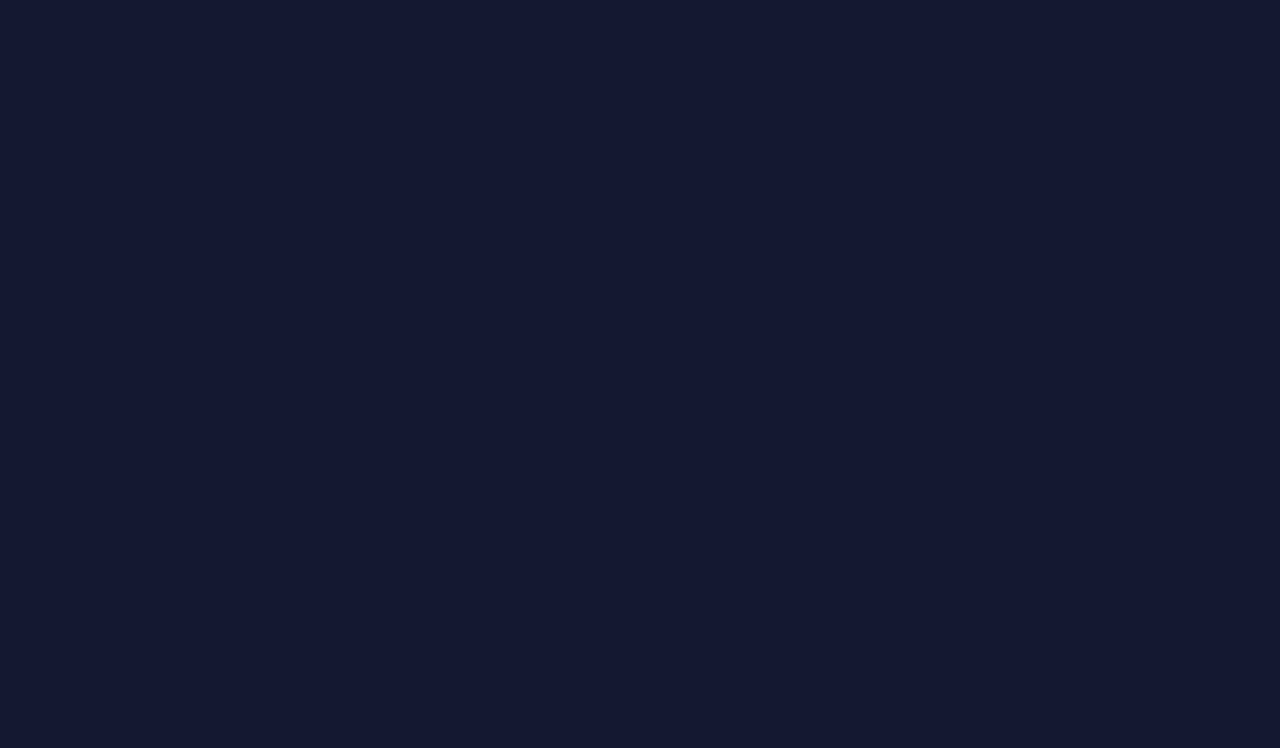 scroll, scrollTop: 0, scrollLeft: 0, axis: both 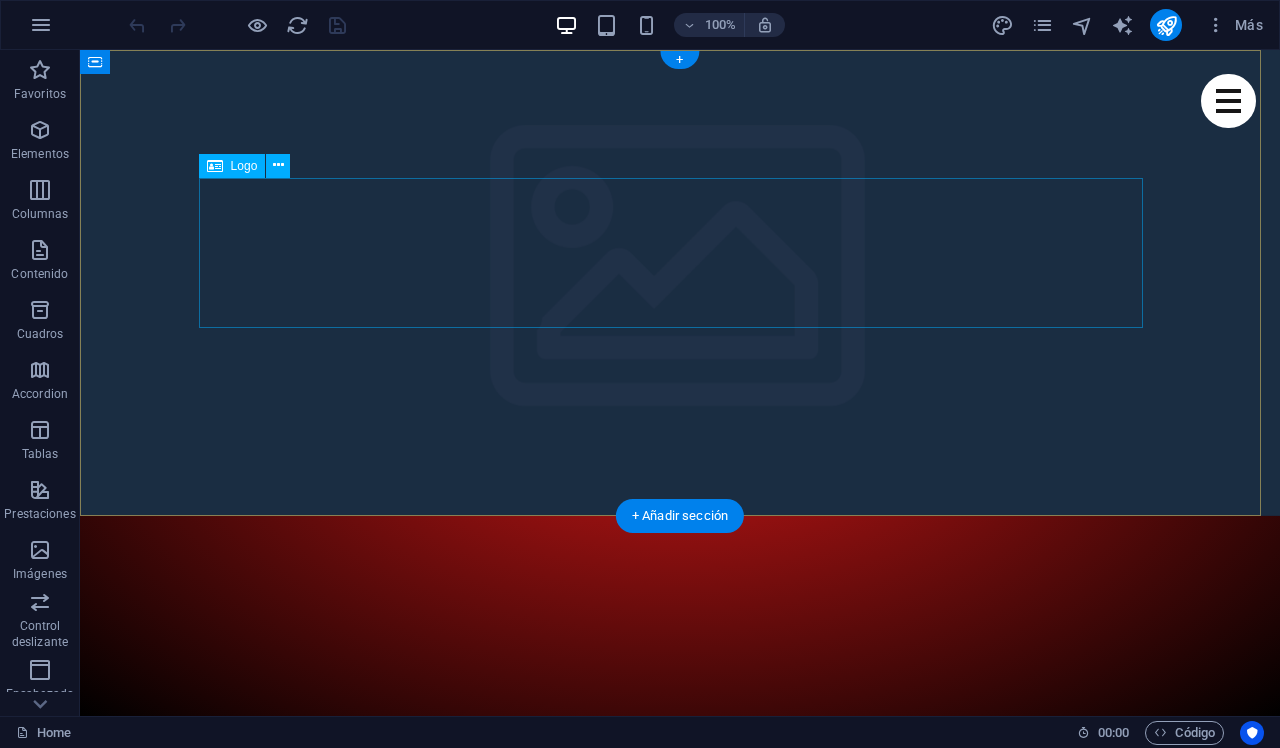 click at bounding box center (680, 1265) 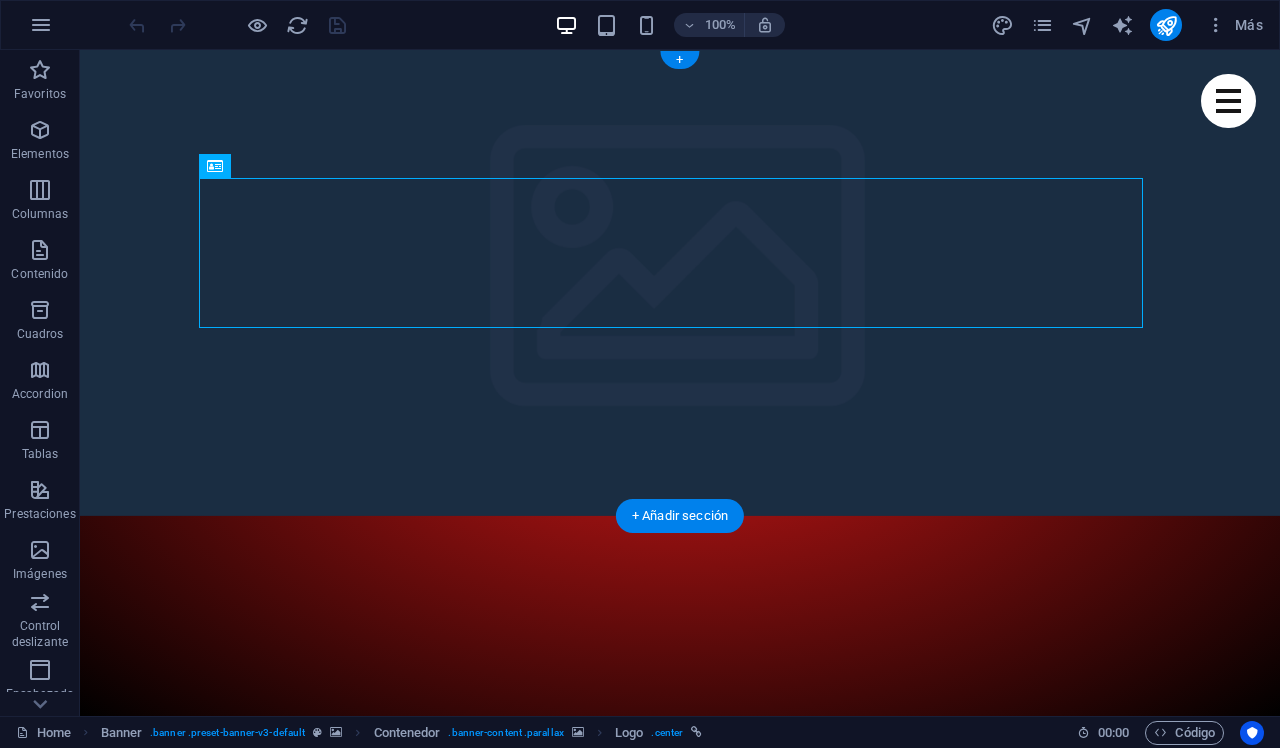 click at bounding box center (-2875, 516) 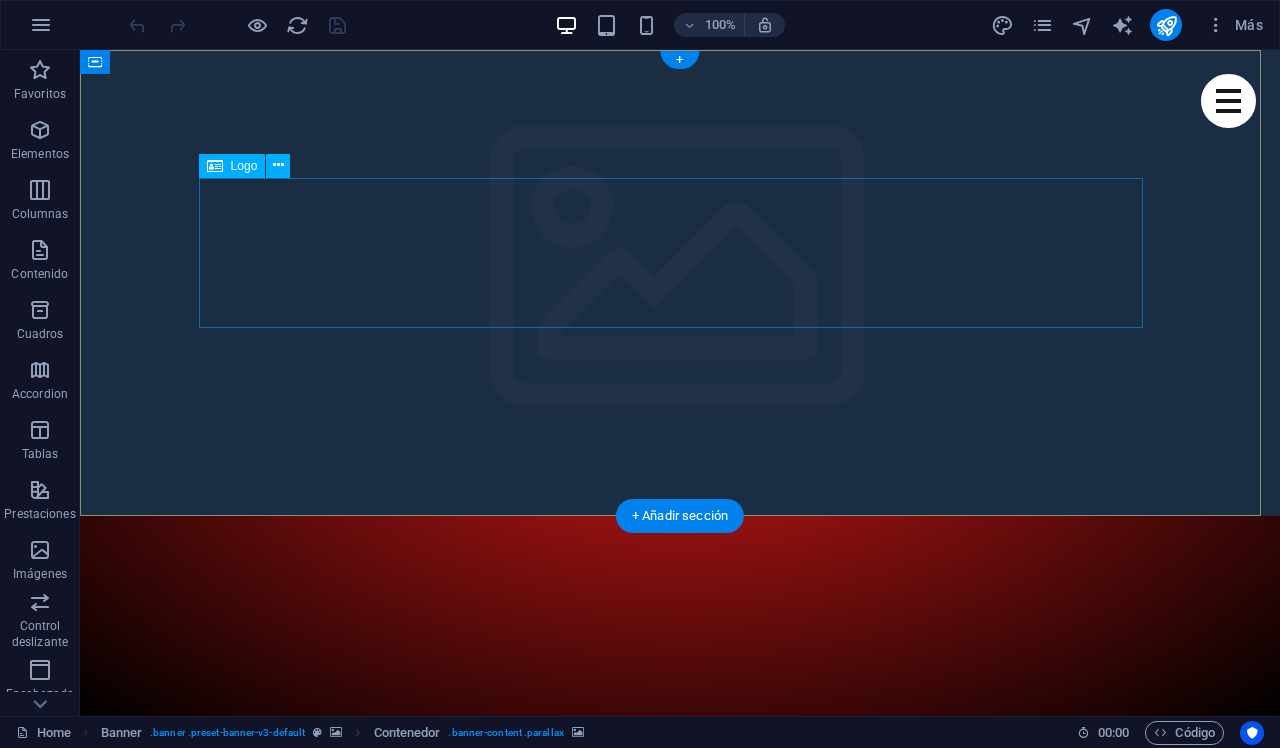 click at bounding box center (680, 1265) 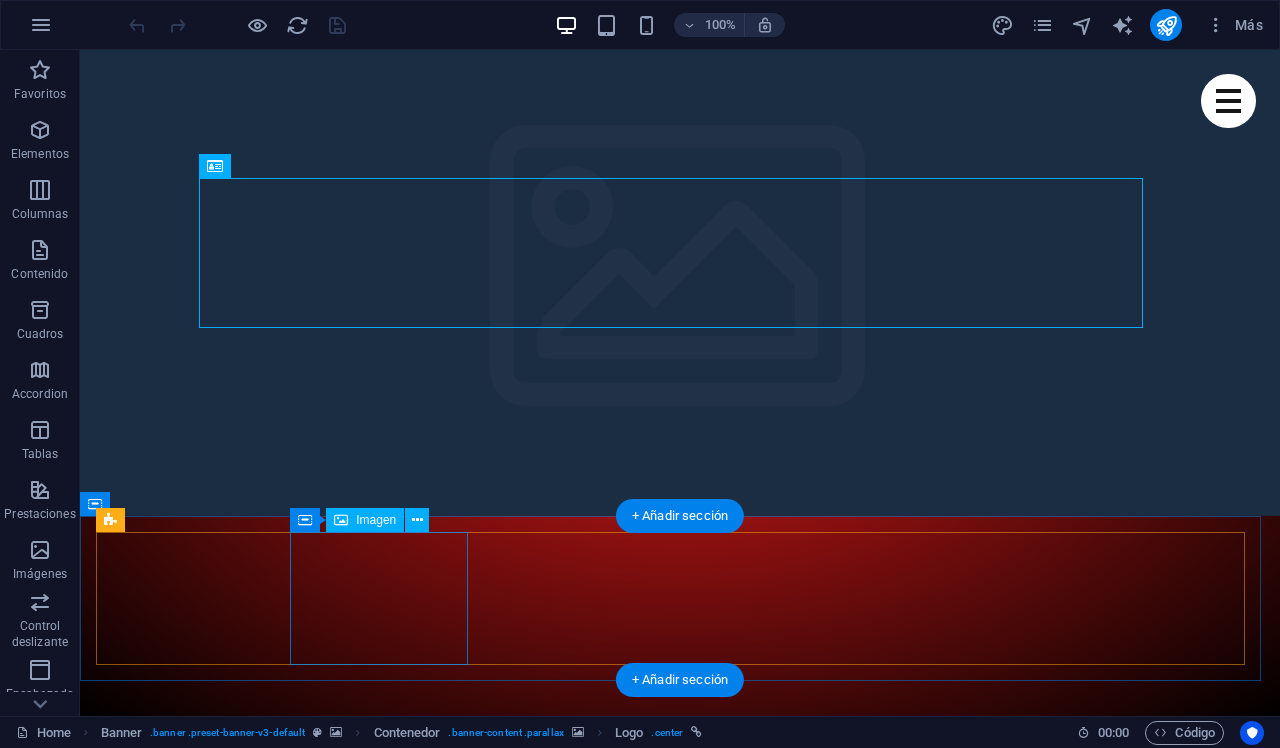 click on "Games we play" at bounding box center (680, 2798) 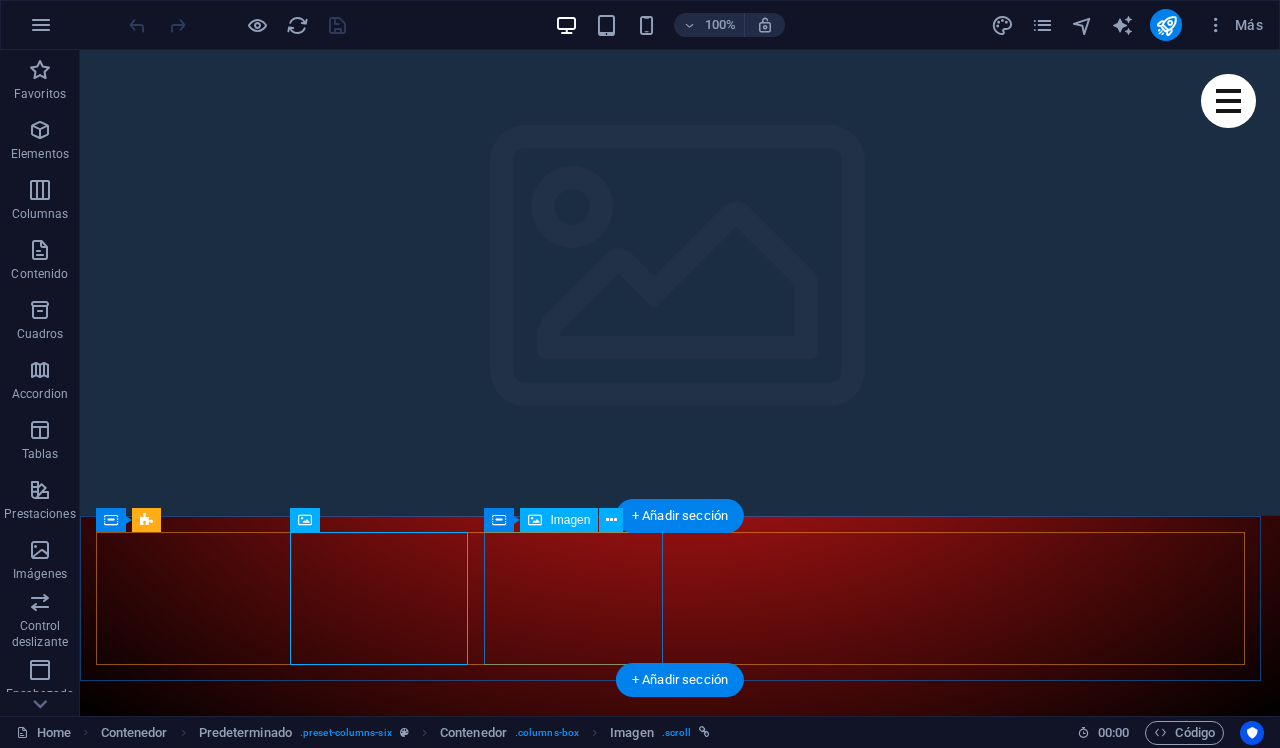 click on "Upcoming events" at bounding box center [680, 3494] 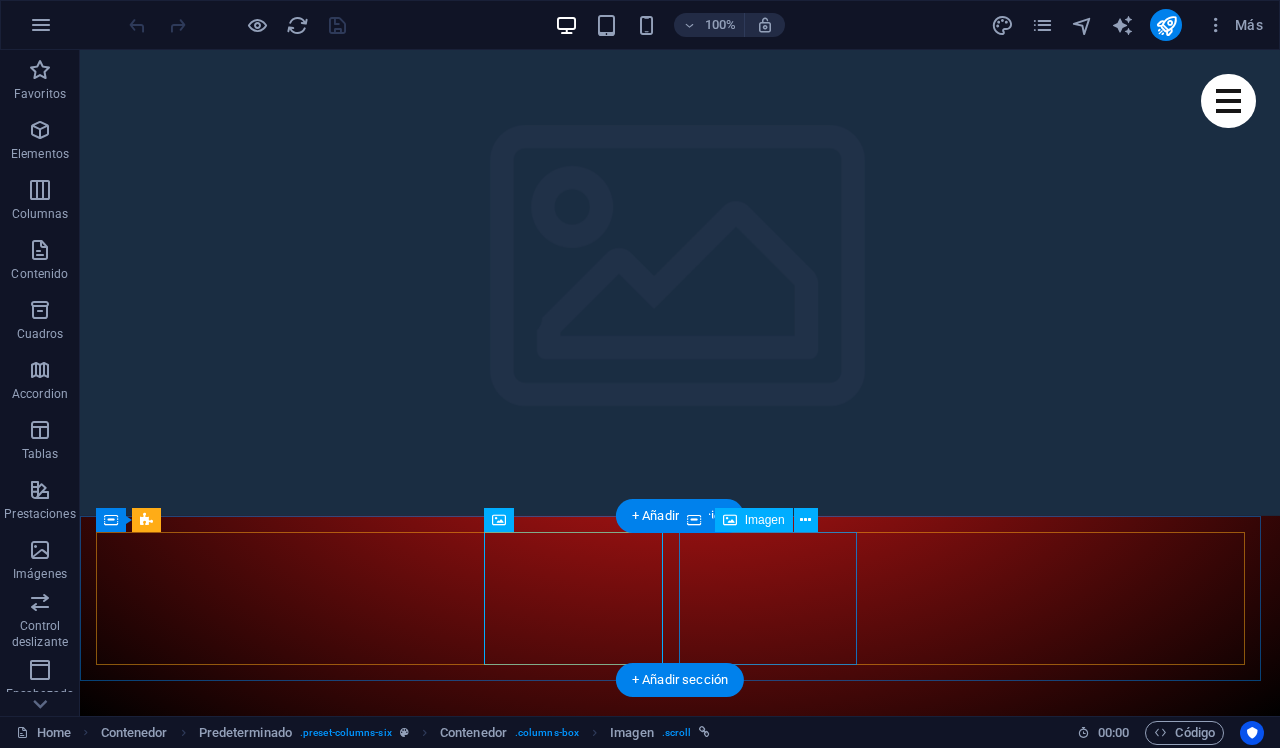 click on "Fanart" at bounding box center (680, 4189) 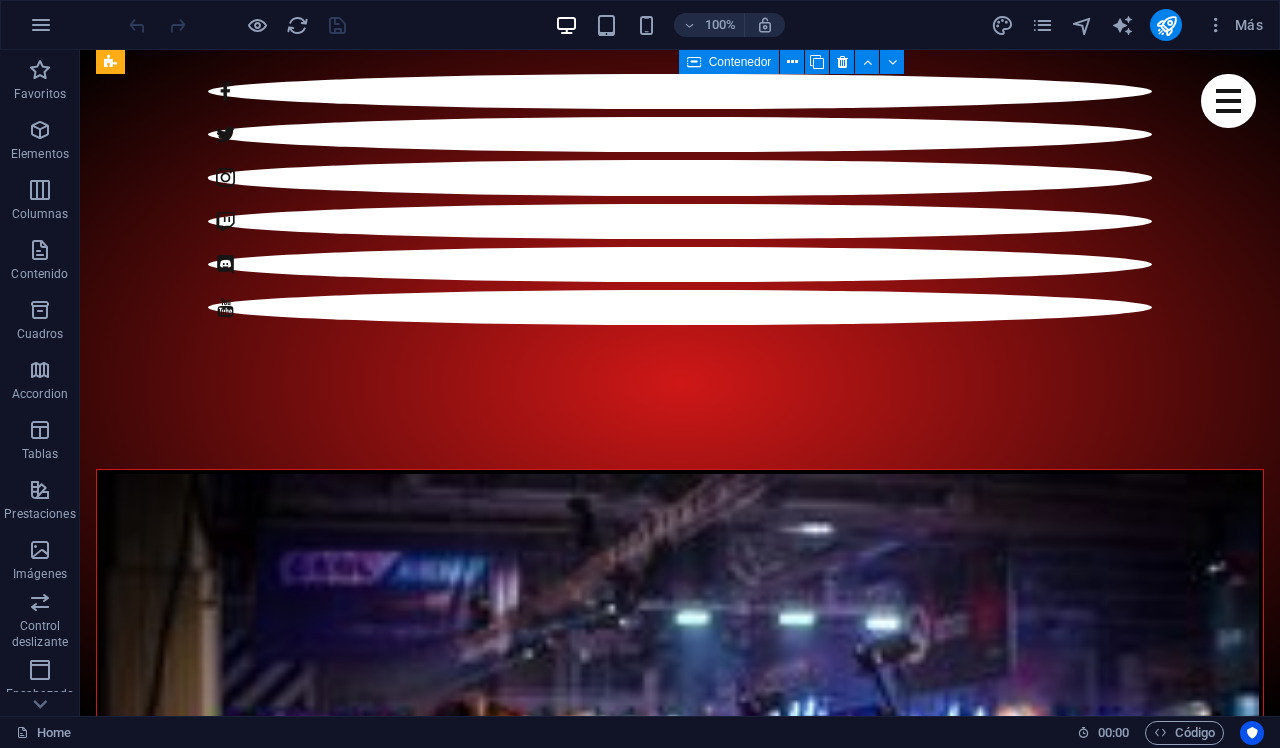 scroll, scrollTop: 1292, scrollLeft: 0, axis: vertical 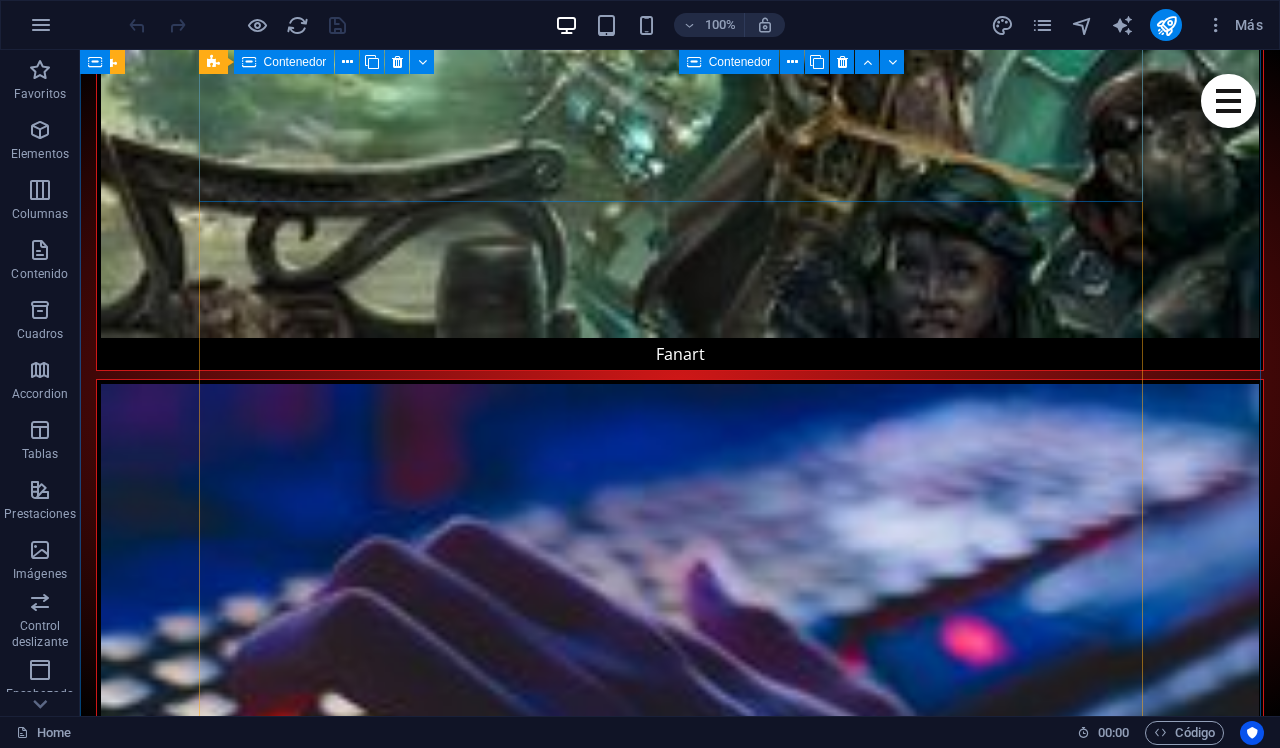 click on "December 23rd, 2018 Christmas Giveaway Lorem Ipsum is simply dummy text of the printing and typesetting industry. Lorem Ipsum has been the industry's standard dummy text ever since the 1500s, when an unknown printer took a galley of type and scrambled it to make a type specimen book. It has survived not only five centuries Learn more" at bounding box center [680, 15571] 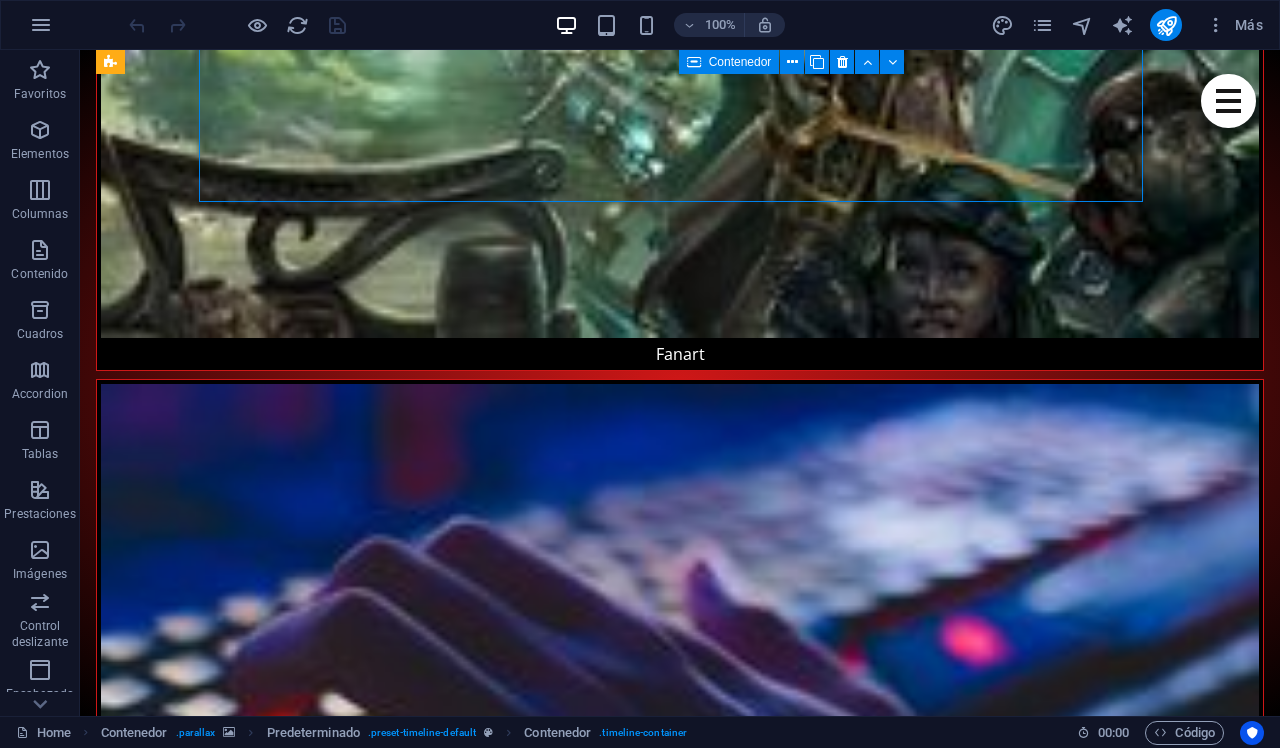 click at bounding box center (680, 15233) 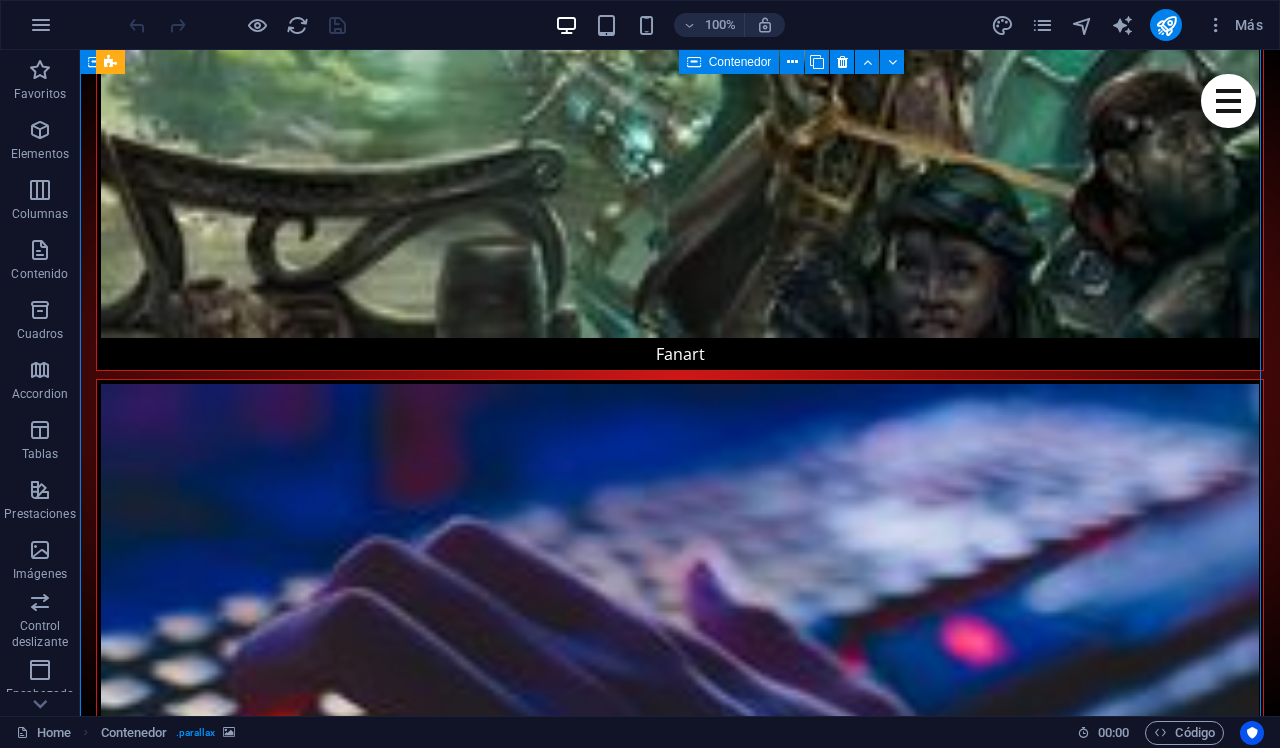 click at bounding box center [680, 15233] 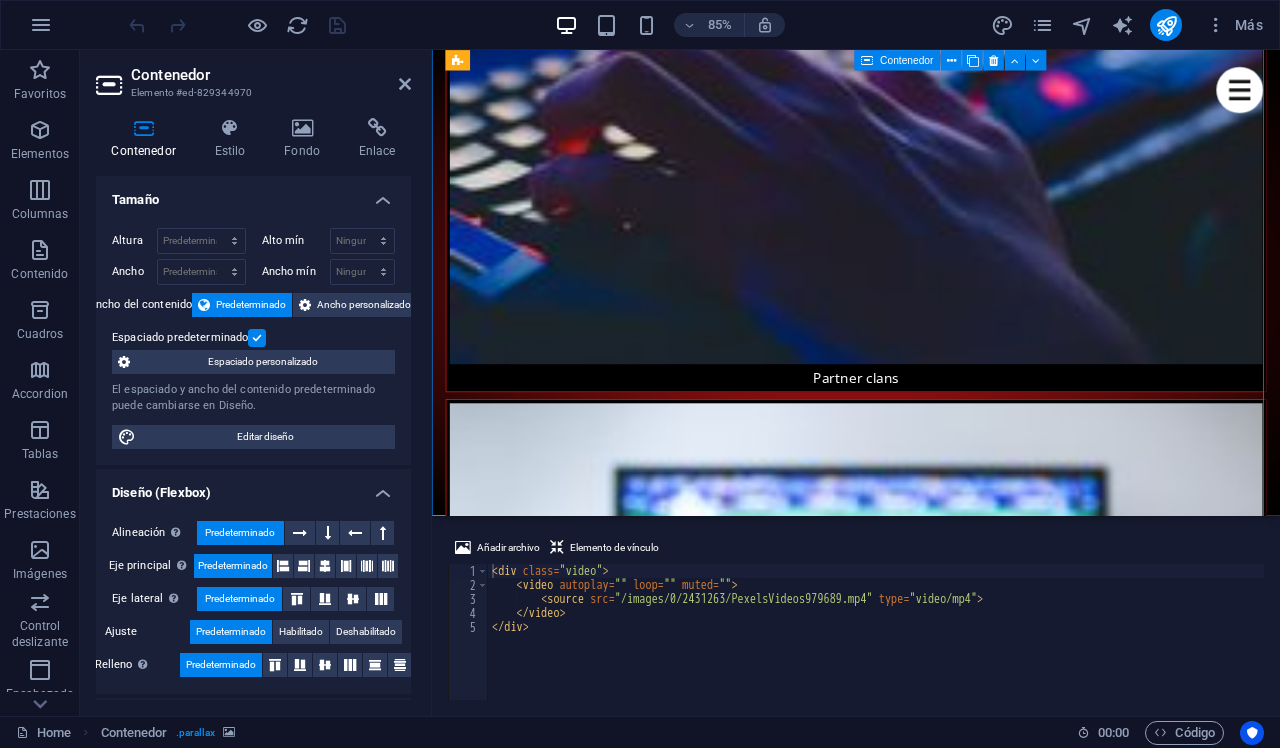 scroll, scrollTop: 4157, scrollLeft: 0, axis: vertical 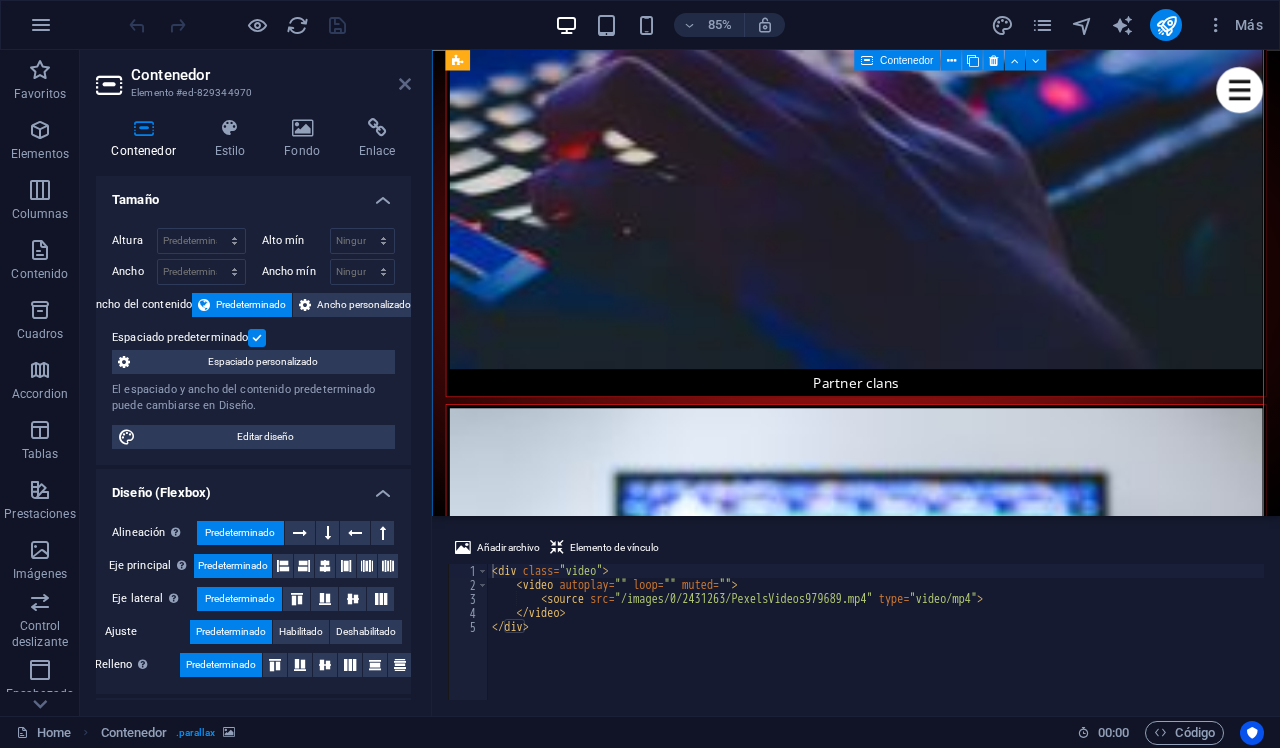 click at bounding box center (405, 84) 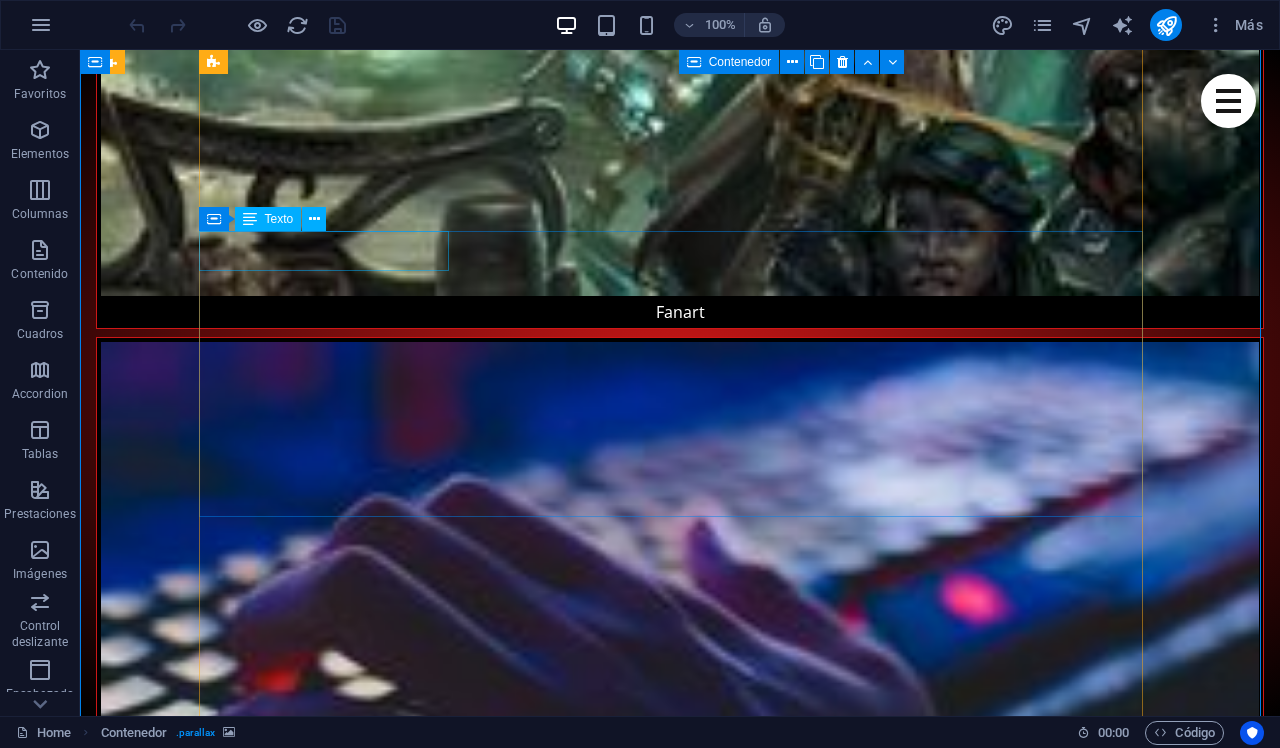 click on "January 13th, 2019" at bounding box center [660, 15535] 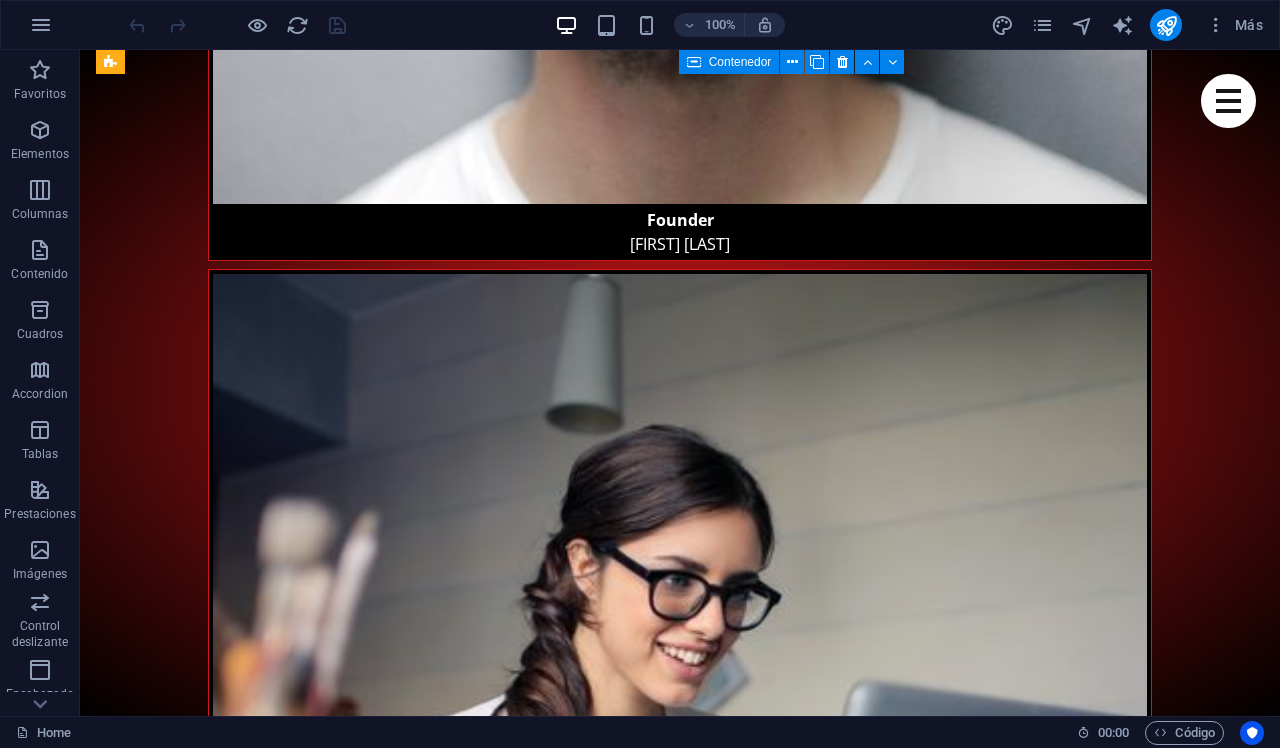 scroll, scrollTop: 8252, scrollLeft: 0, axis: vertical 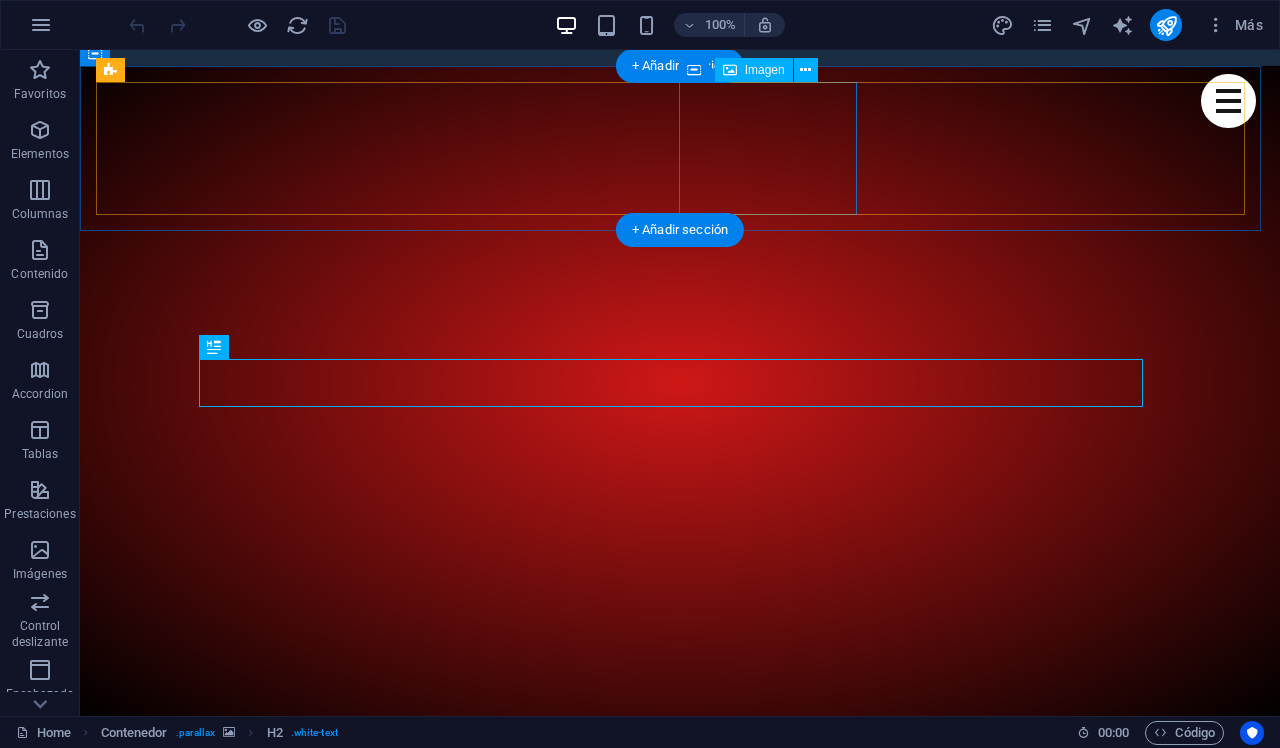 click on "Fanart" at bounding box center (680, 3739) 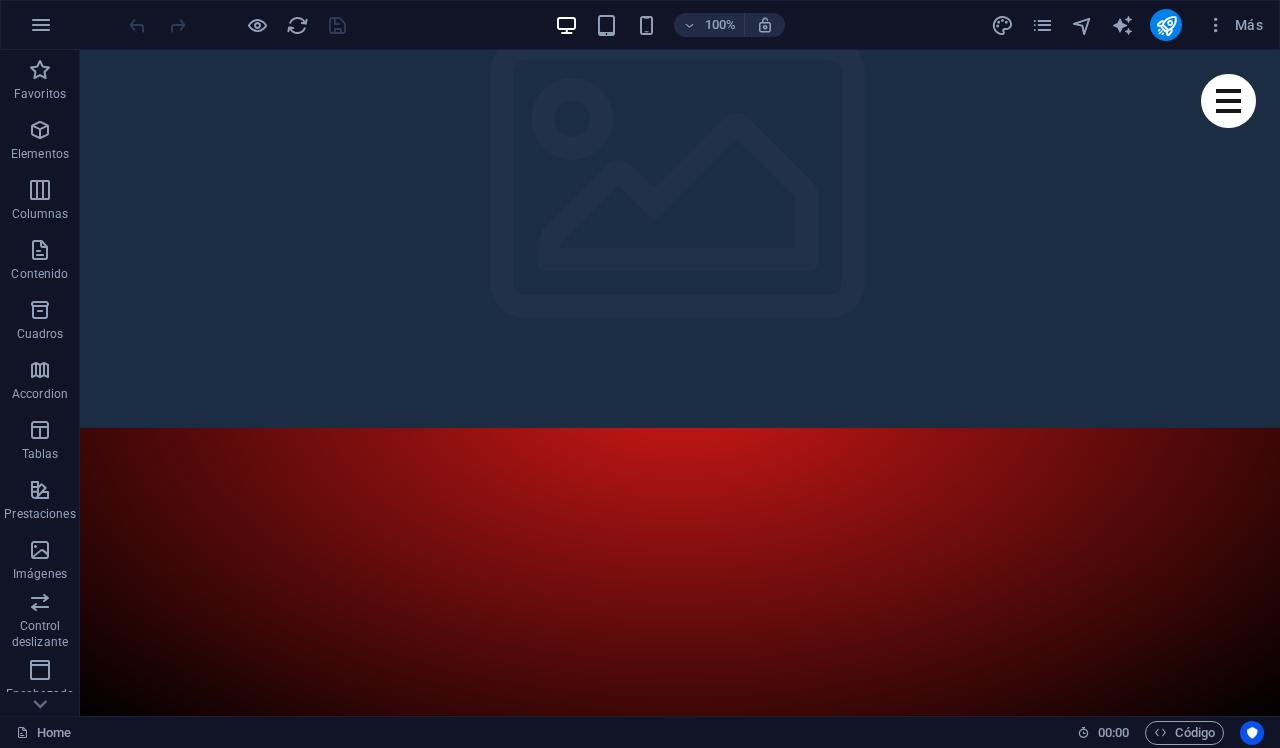 scroll, scrollTop: 0, scrollLeft: 0, axis: both 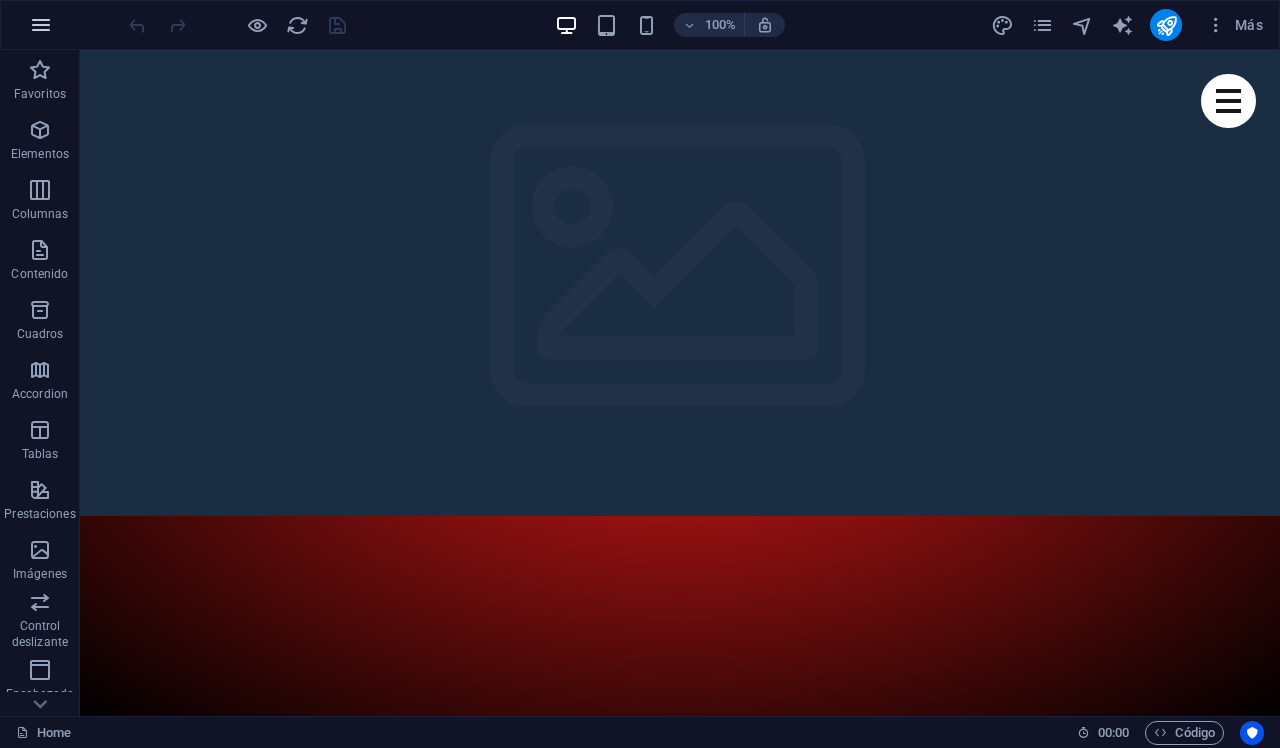 click at bounding box center [41, 25] 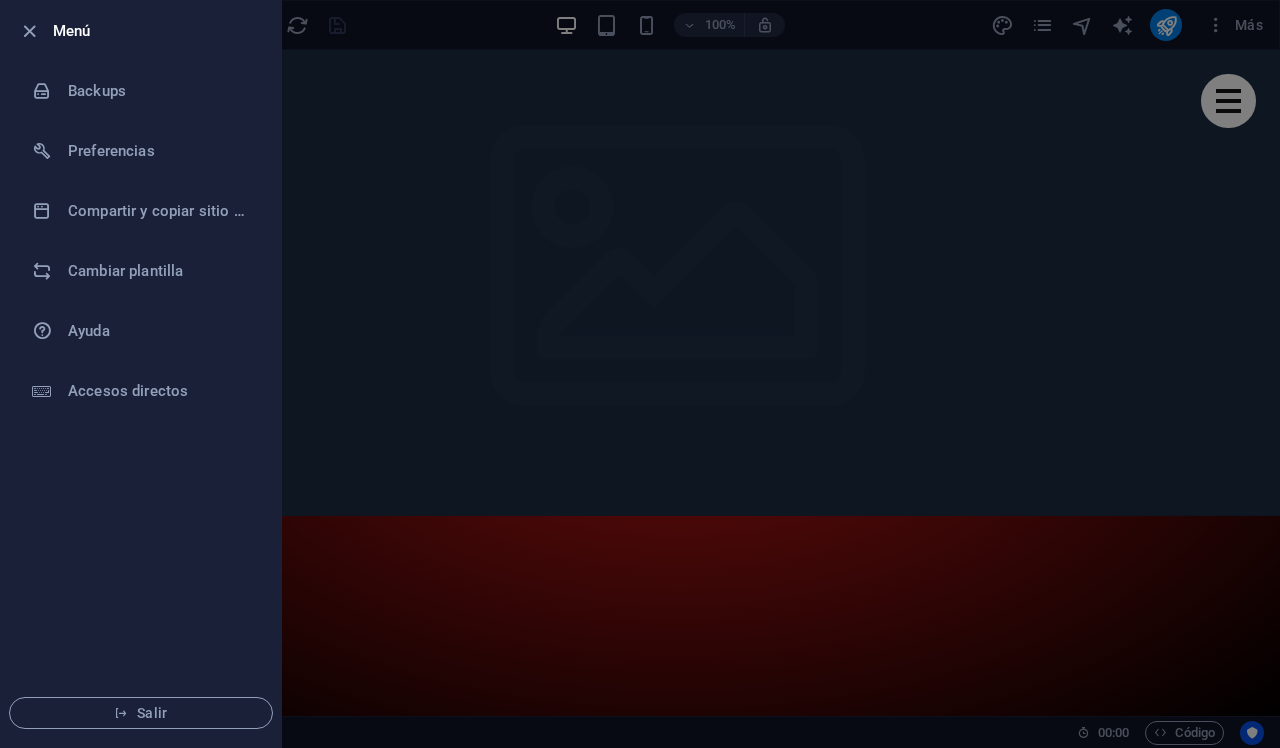 drag, startPoint x: 1246, startPoint y: 0, endPoint x: 1278, endPoint y: 5, distance: 32.38827 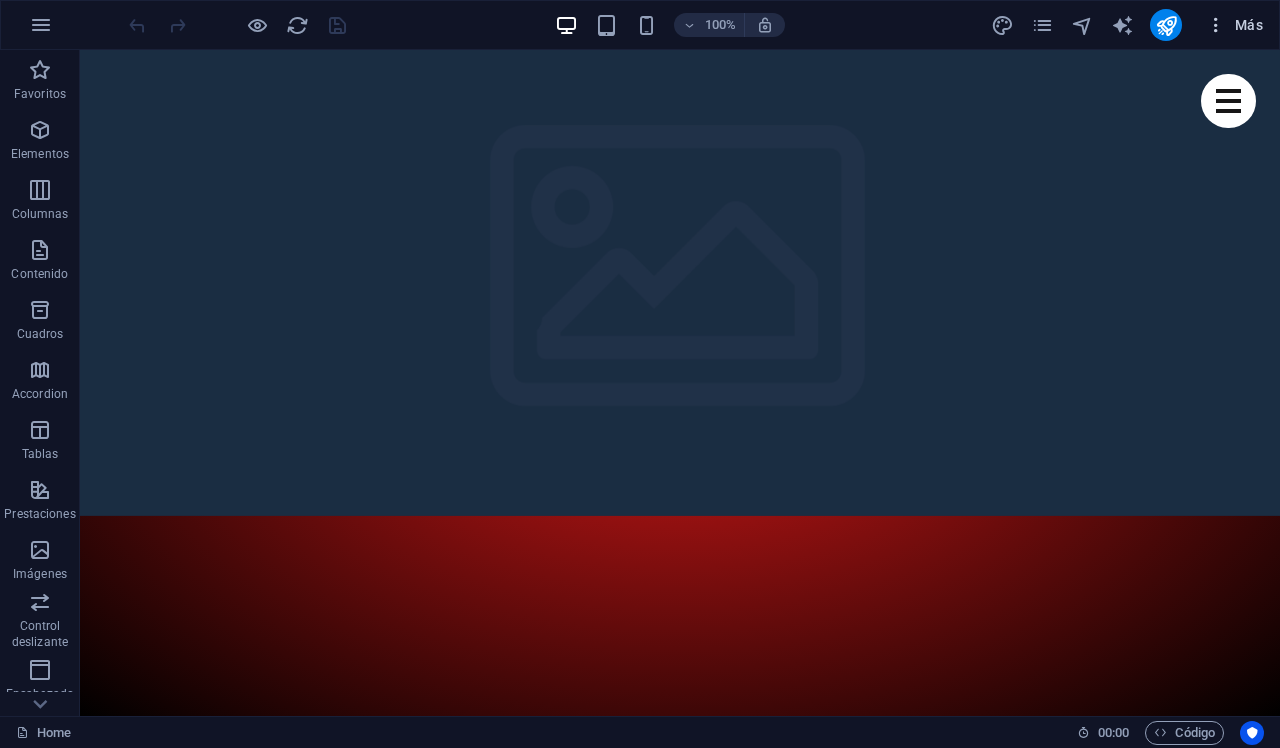 click on "Más" at bounding box center (1234, 25) 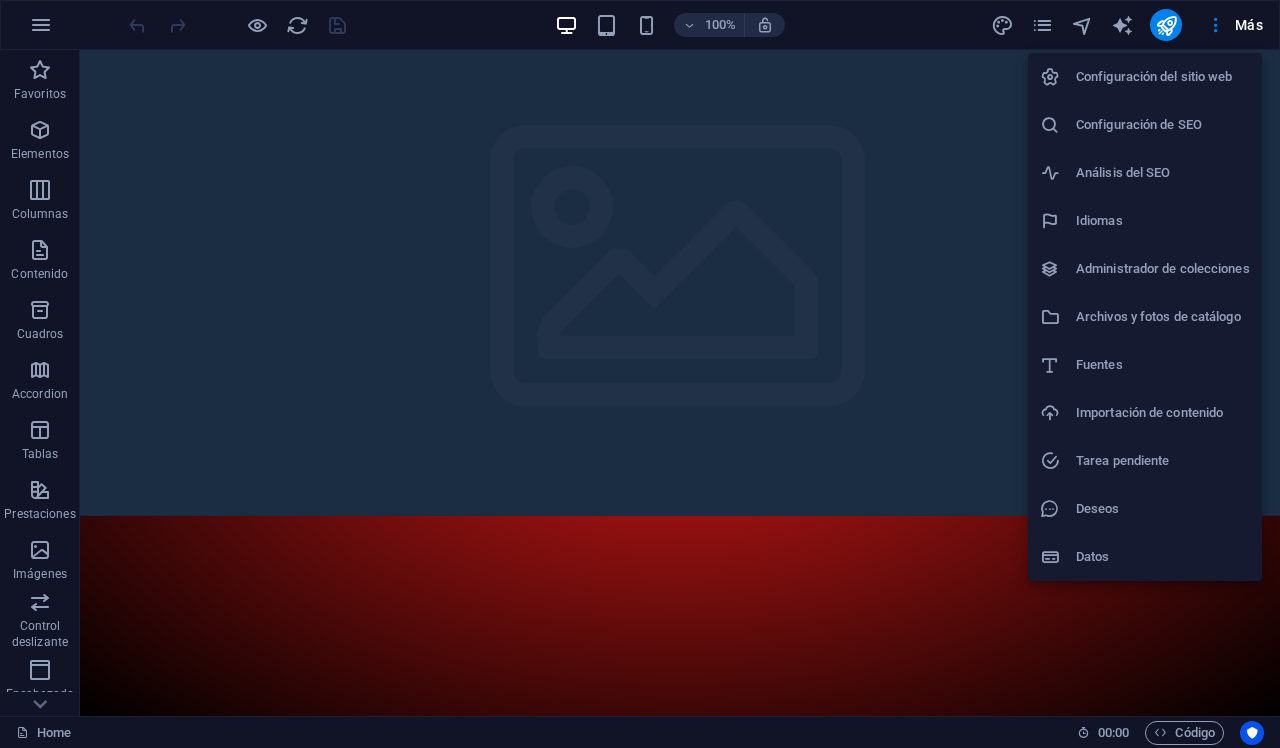 click at bounding box center [640, 374] 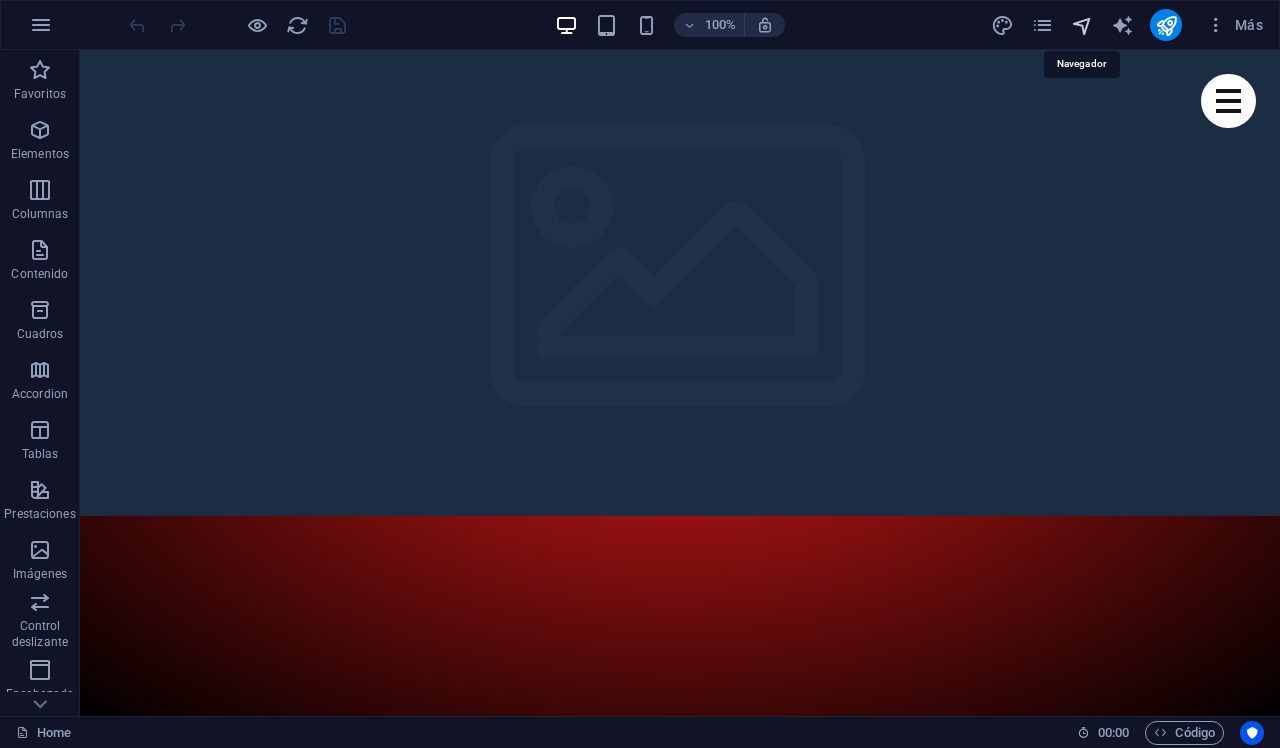 click at bounding box center [1082, 25] 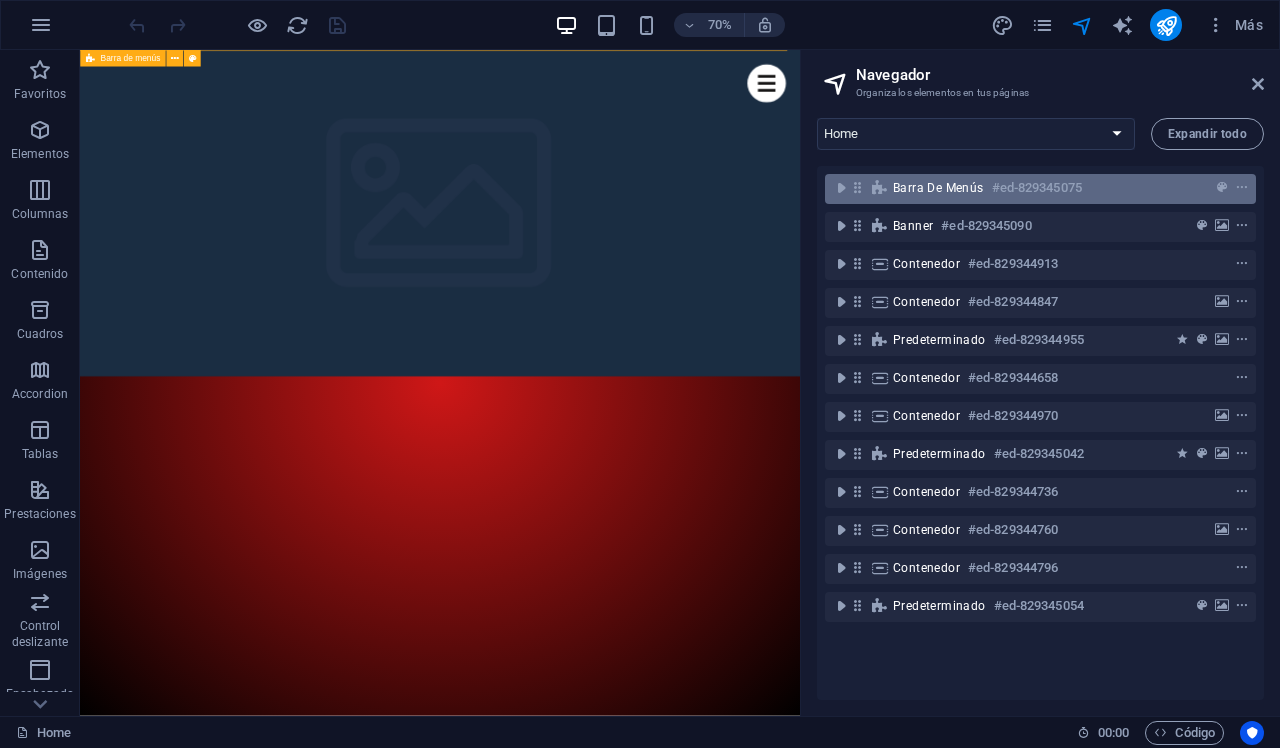 click on "Barra de menús" at bounding box center [938, 188] 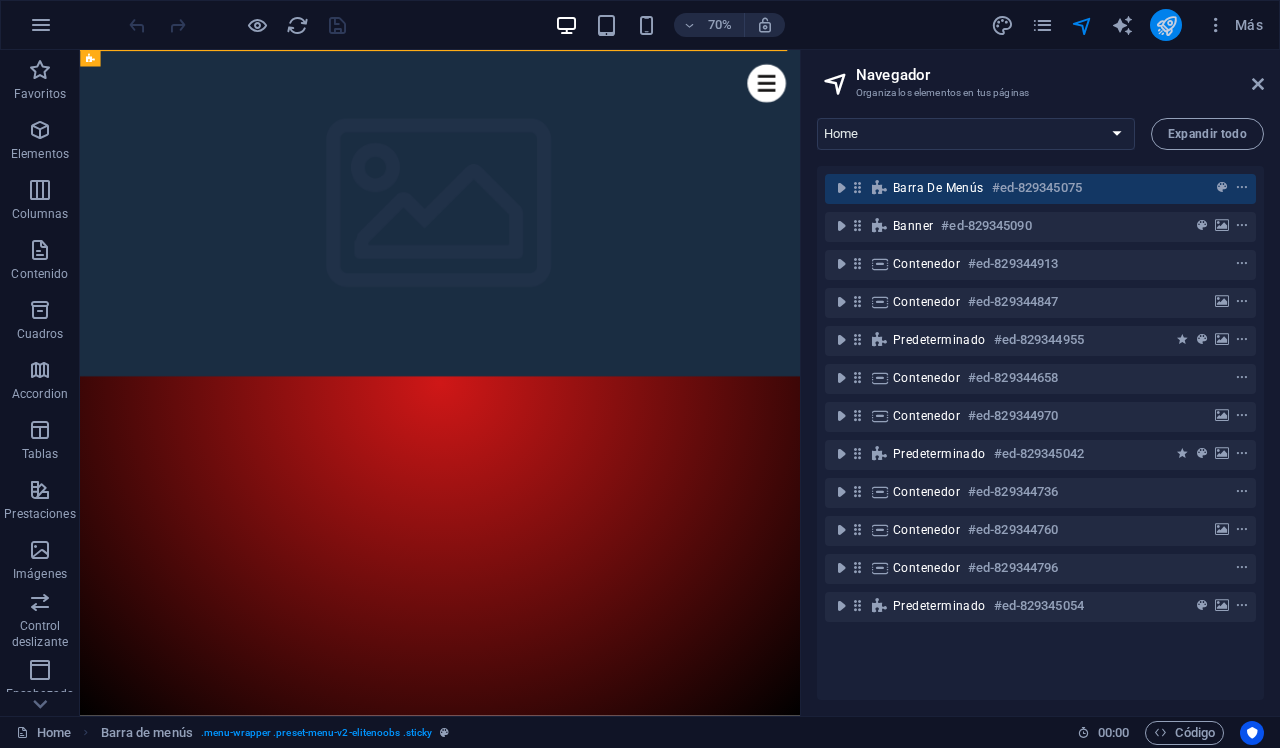 click at bounding box center [1166, 25] 